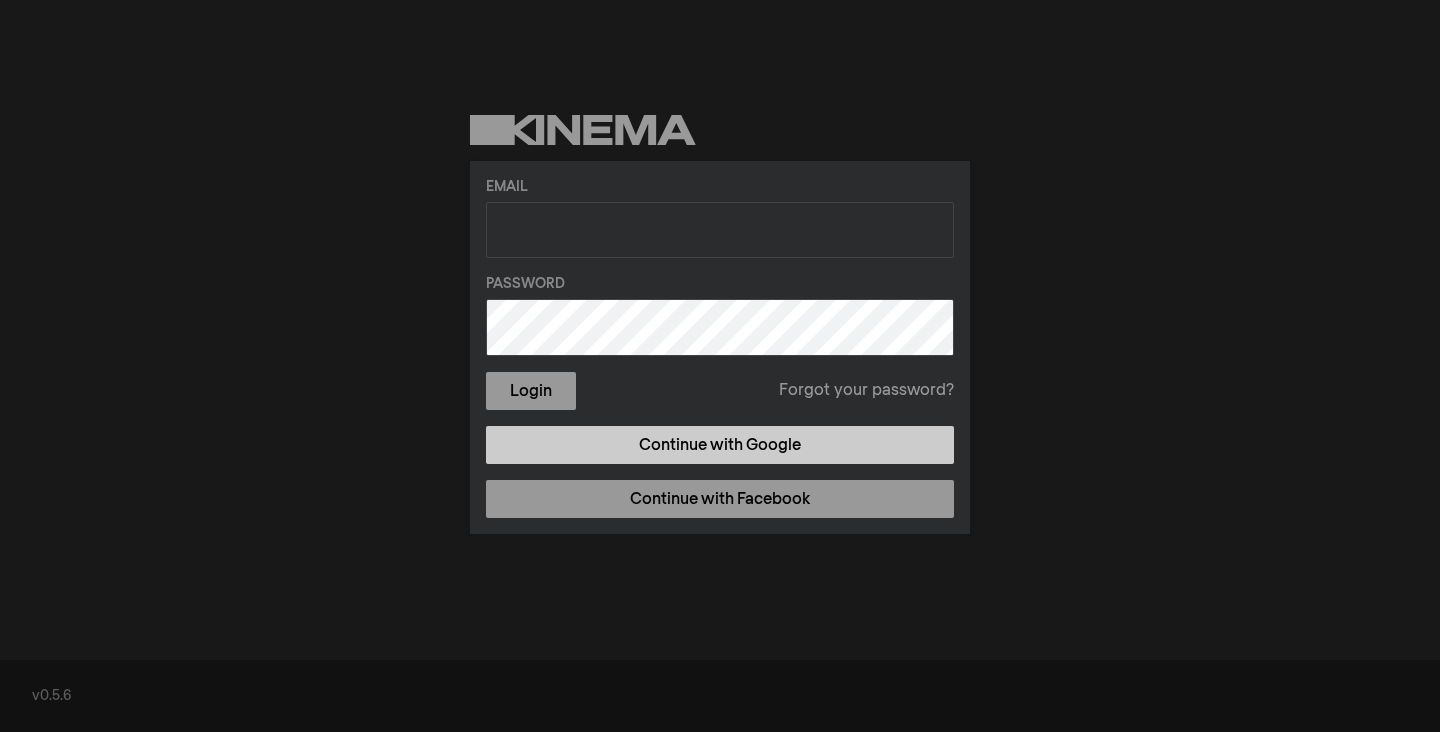 scroll, scrollTop: 0, scrollLeft: 0, axis: both 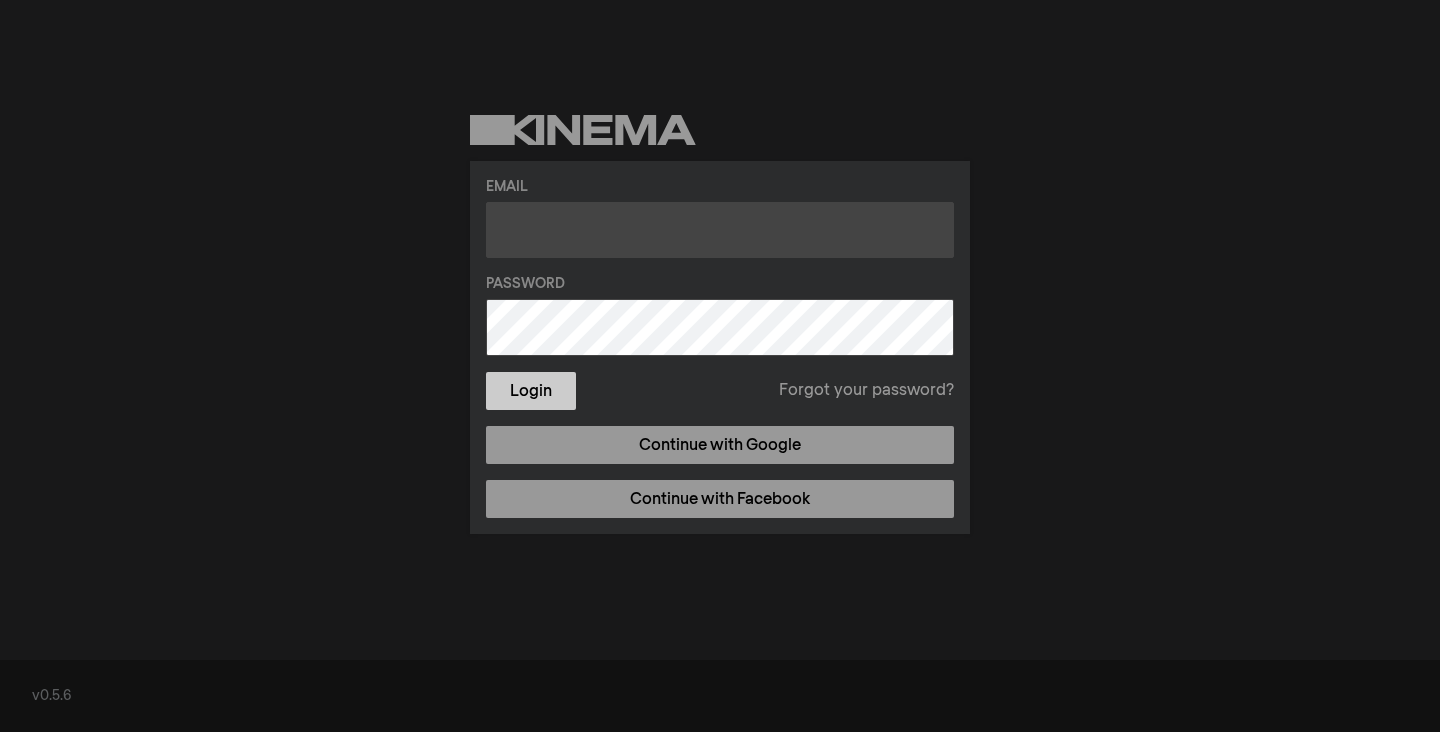 type on "expandingtheconversation@[EMAIL]" 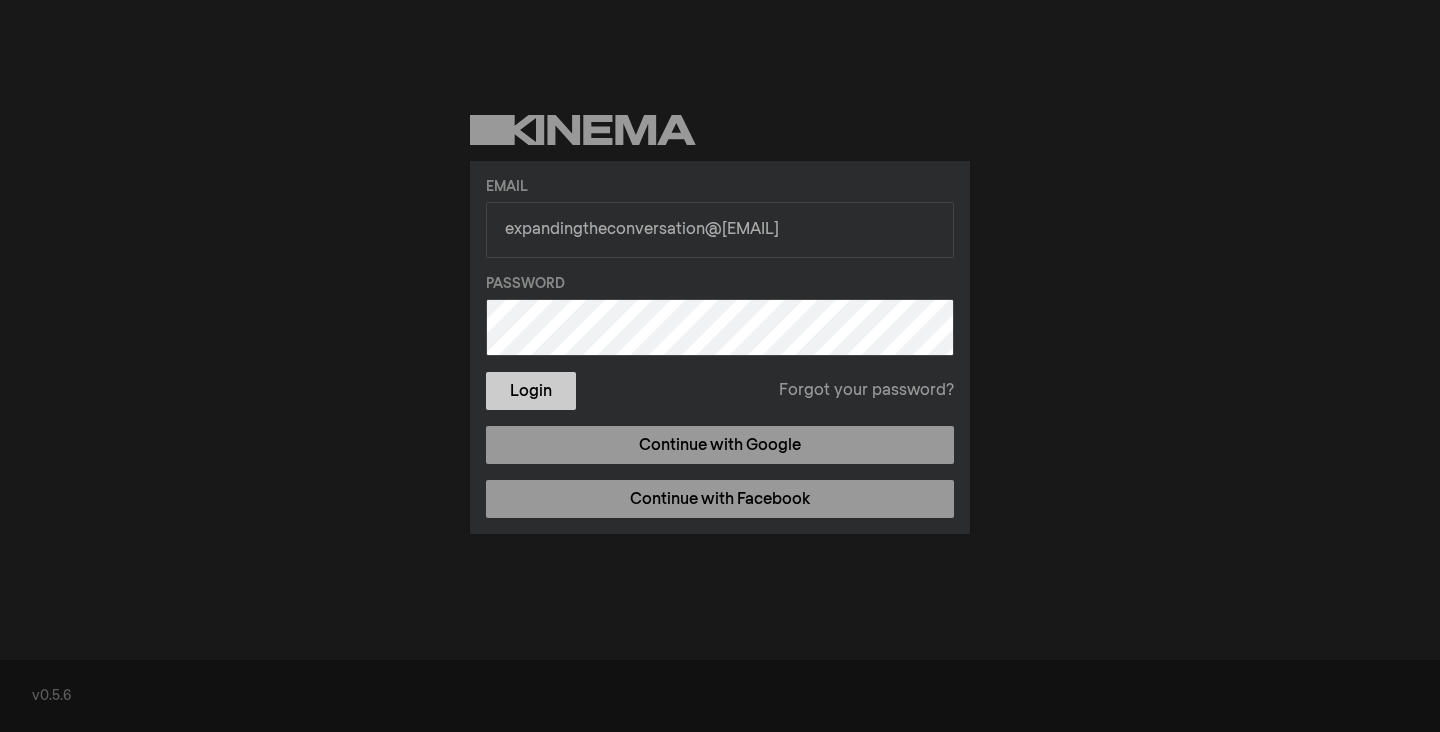 click on "Login" at bounding box center [531, 391] 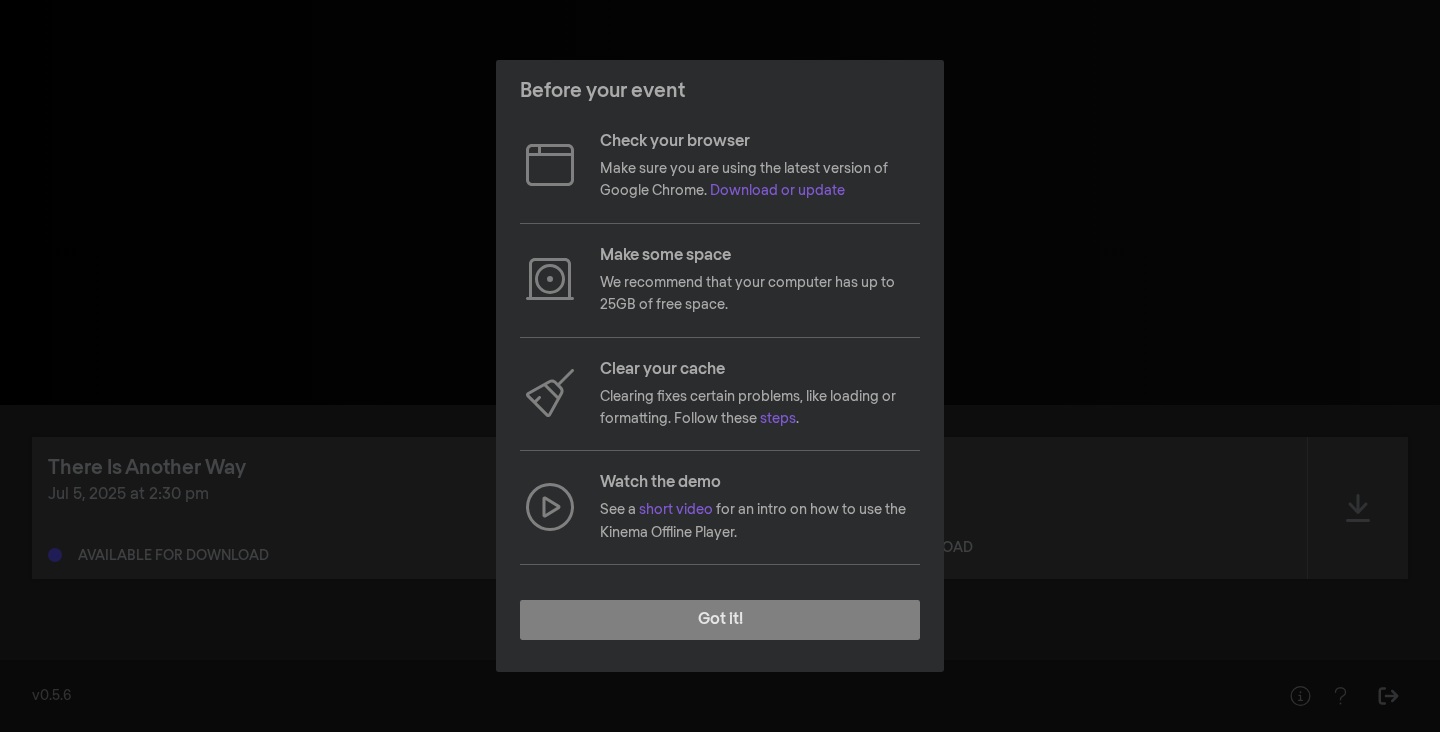 click on "Got it!" at bounding box center (720, 628) 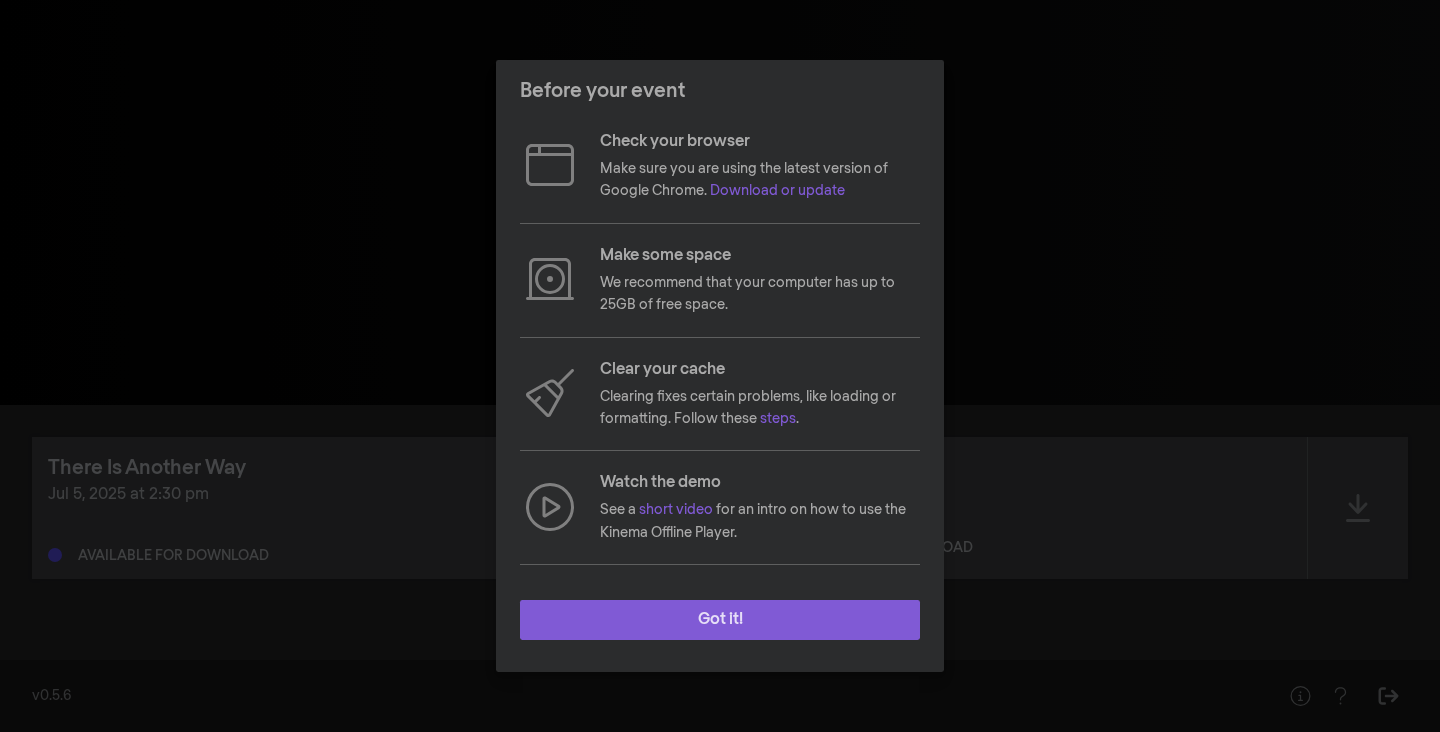 click on "Got it!" at bounding box center [720, 620] 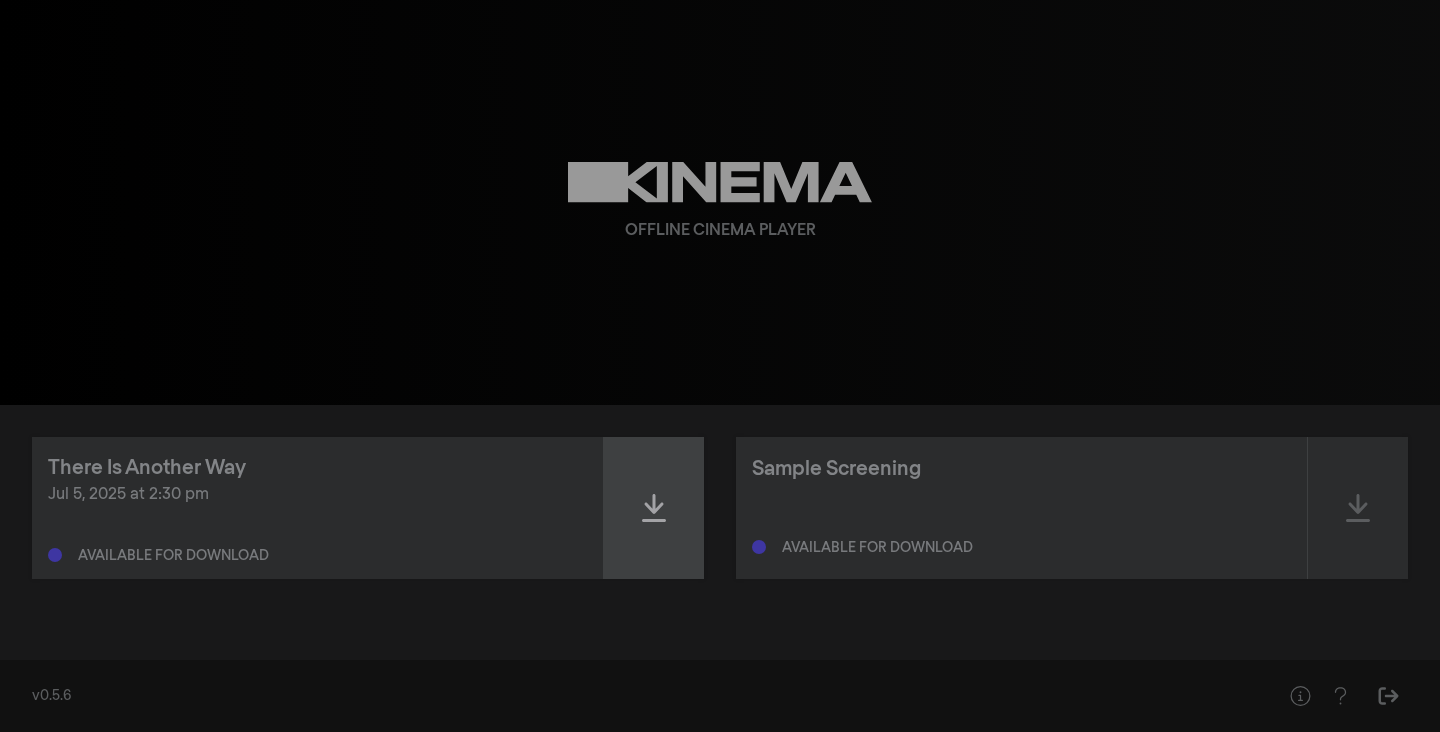 click at bounding box center (654, 508) 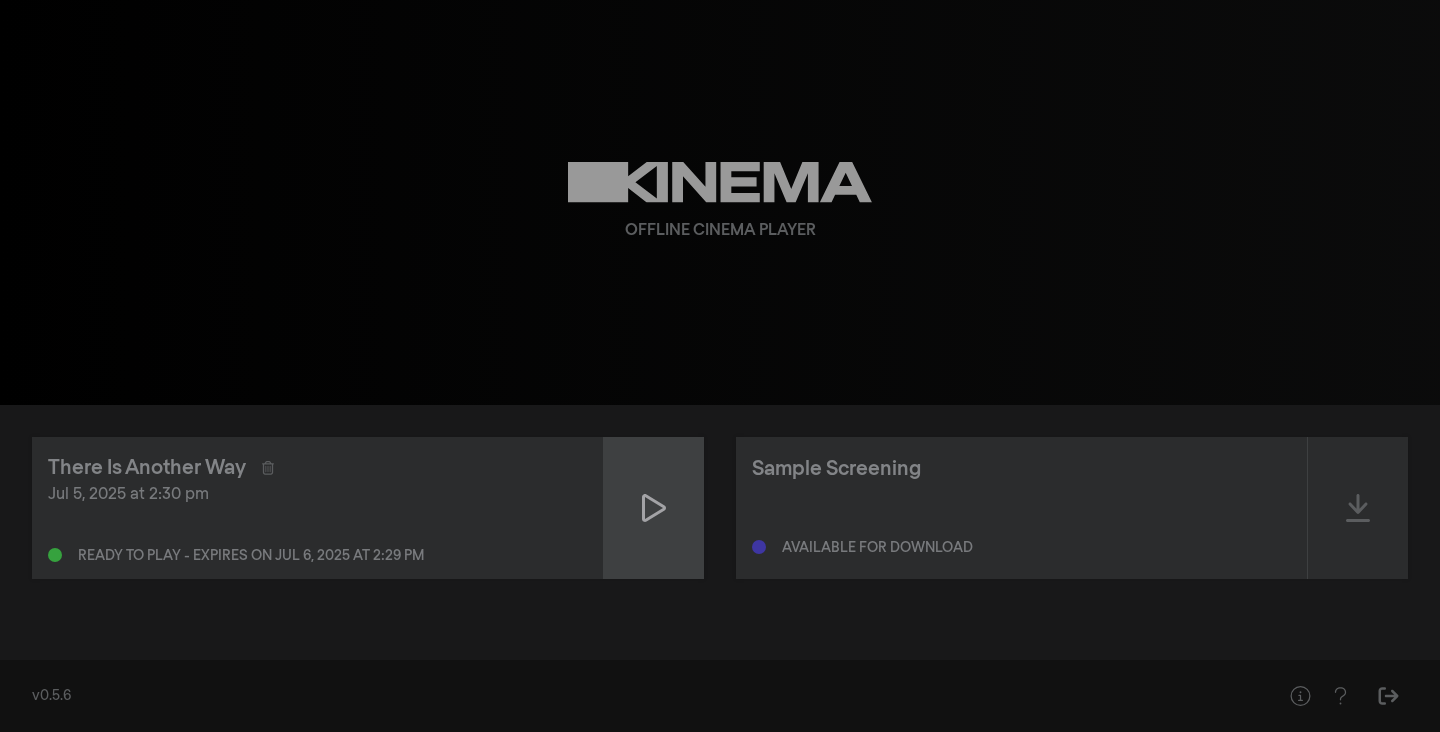 click at bounding box center (654, 508) 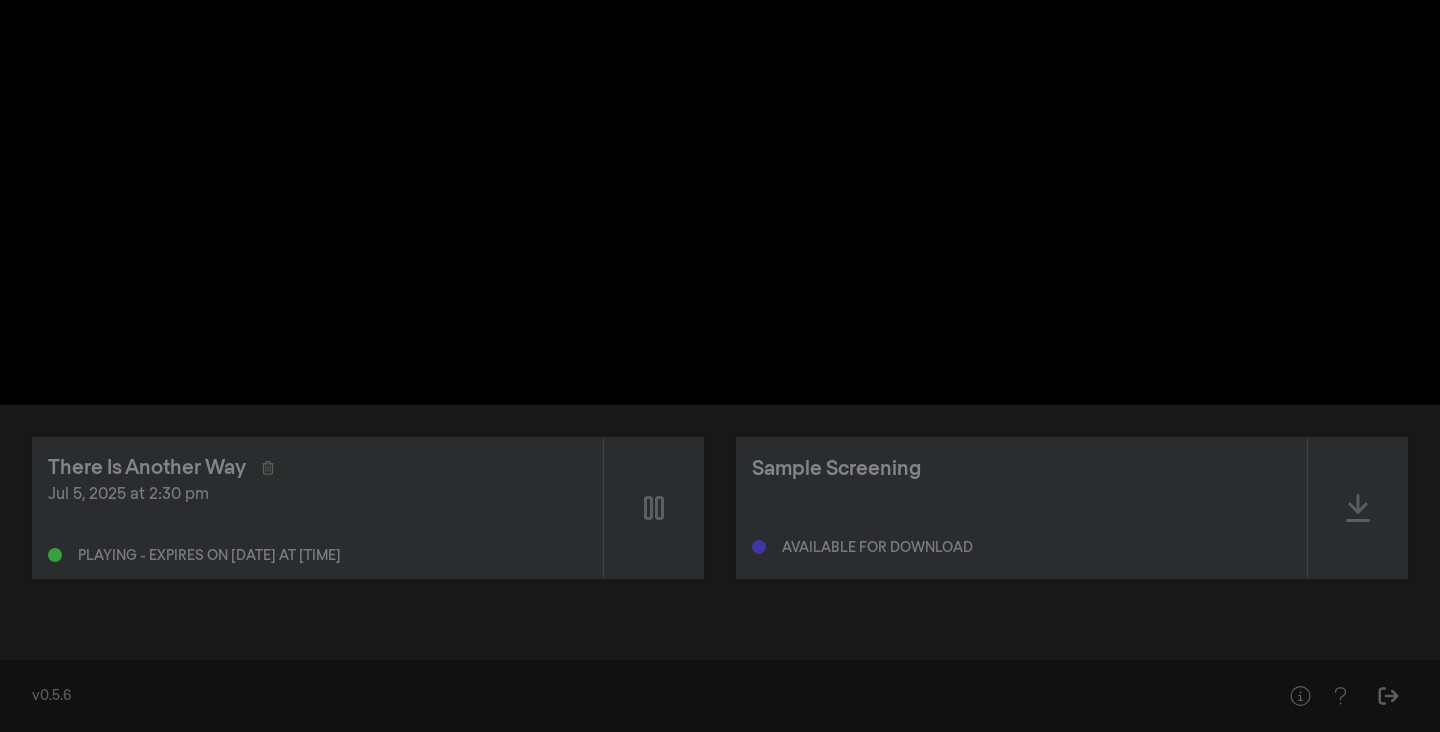 click on "pause 0:00:04 / 1:07:07 volume_up fullscreen settings closed_caption Captions Off settings Resolution Auto language Language English arrow_back Captions Off done arrow_back Resolution 1080p Auto done arrow_back Language English done" at bounding box center [720, 202] 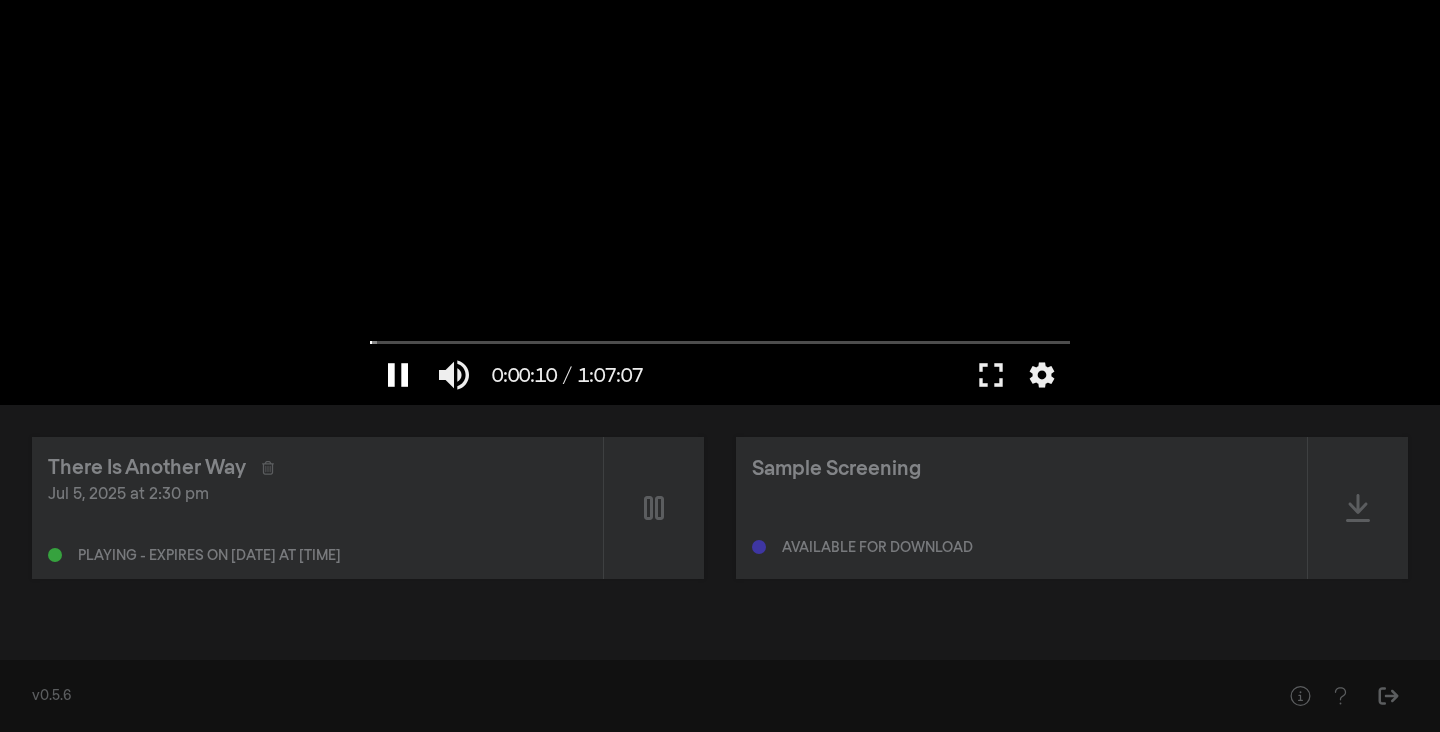 click on "pause" at bounding box center [398, 375] 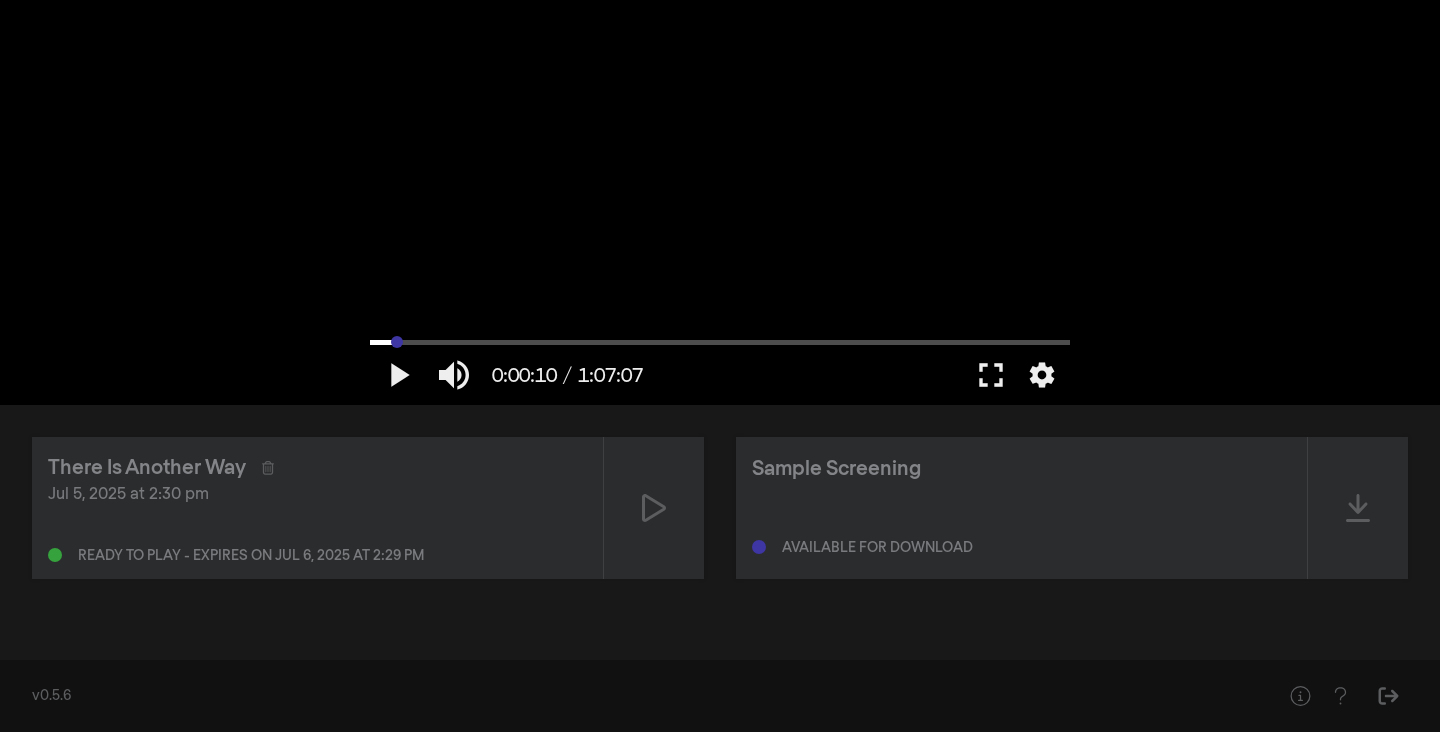 type on "124.475183184956" 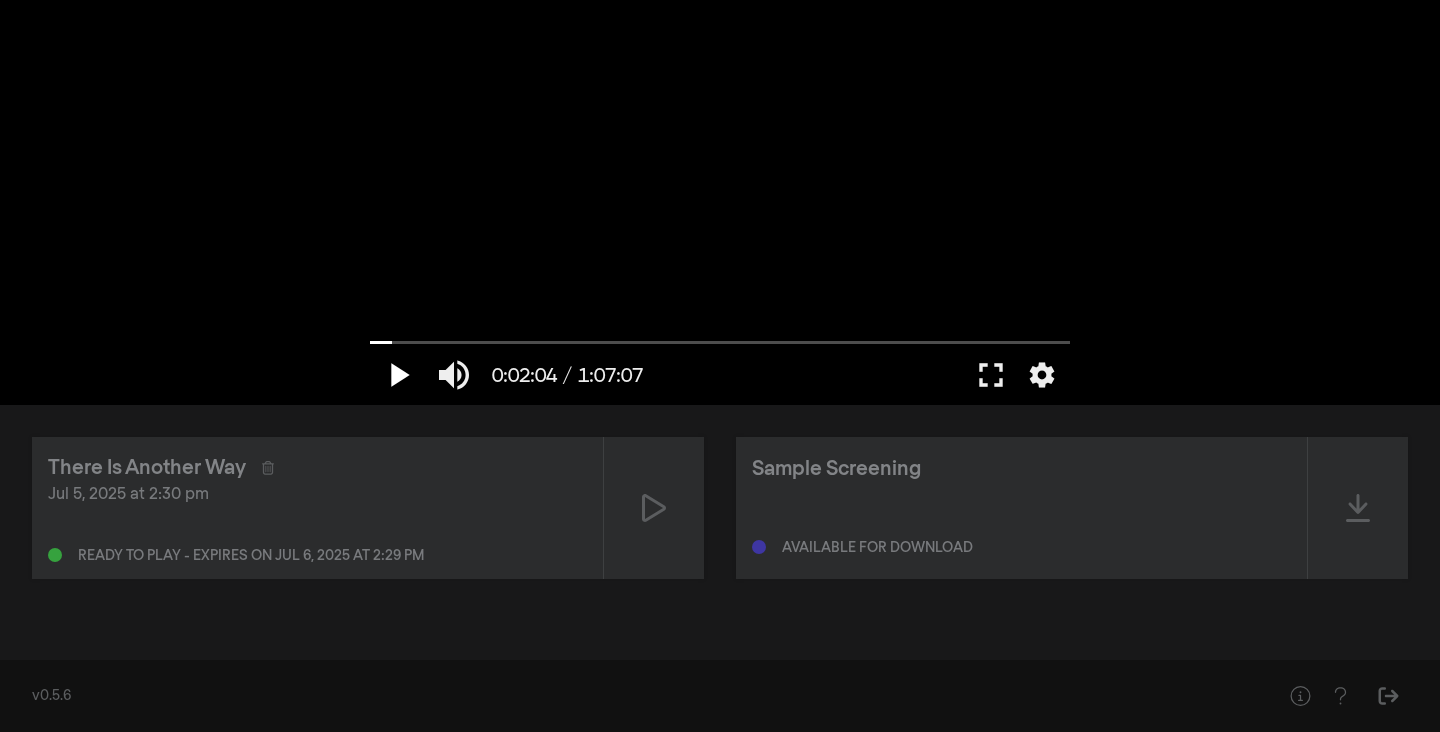 click on "play_arrow" at bounding box center [398, 375] 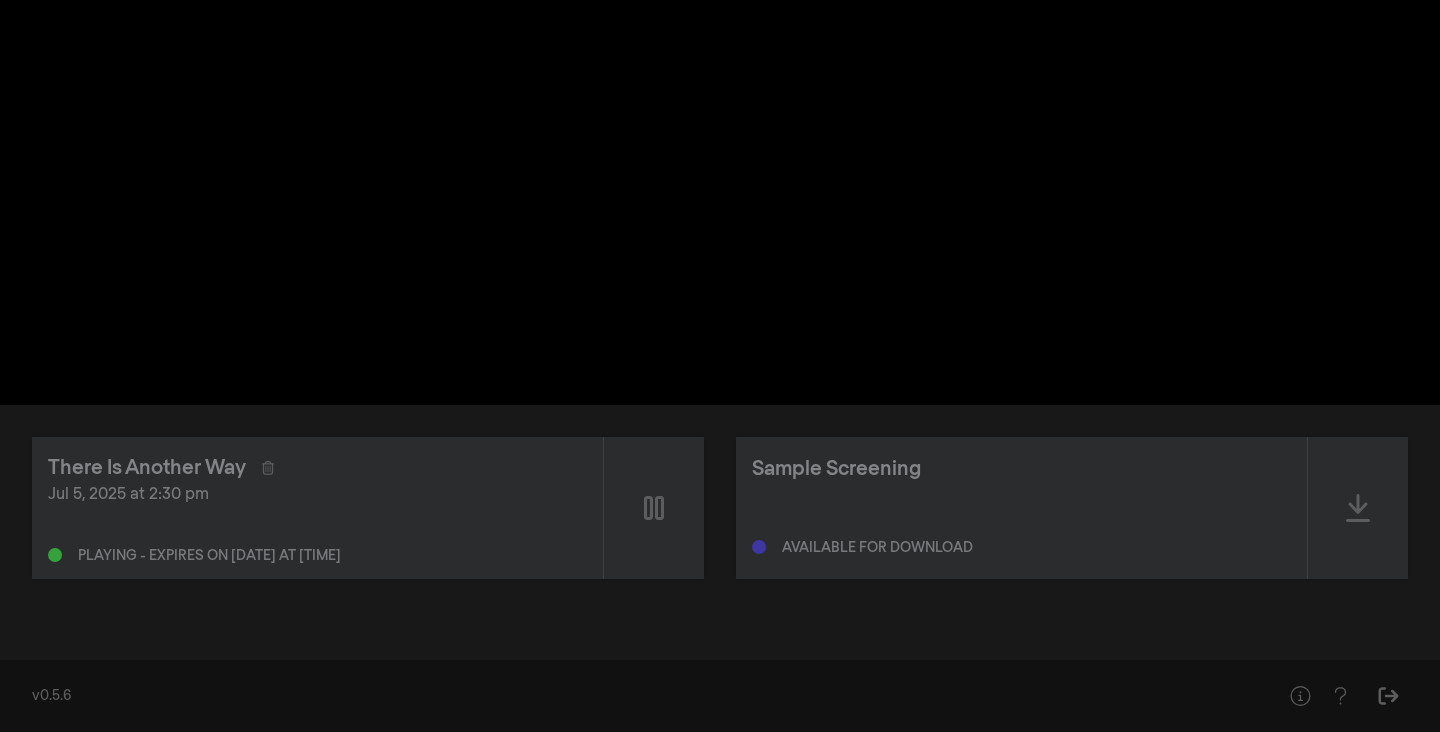 click on "pause" at bounding box center [398, 375] 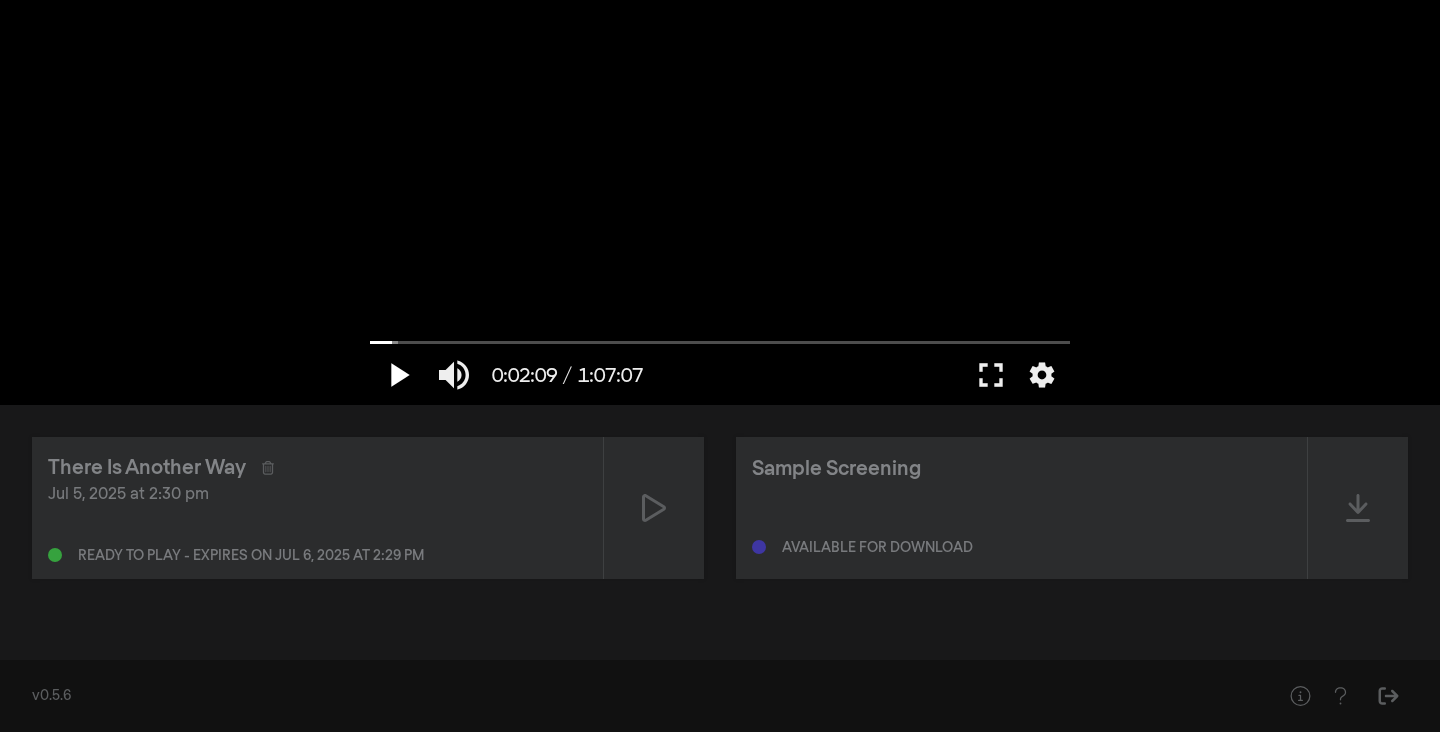 click on "play_arrow" at bounding box center [398, 375] 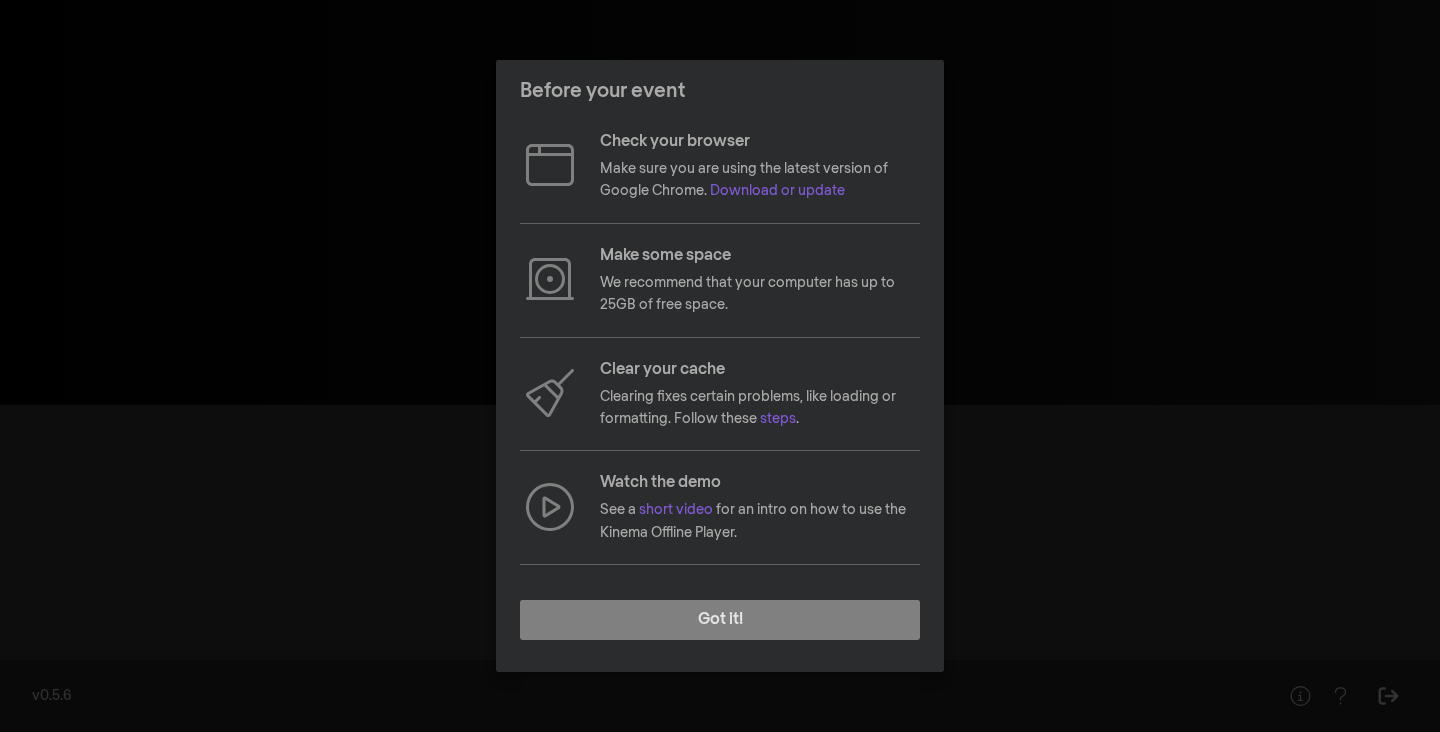 scroll, scrollTop: 0, scrollLeft: 0, axis: both 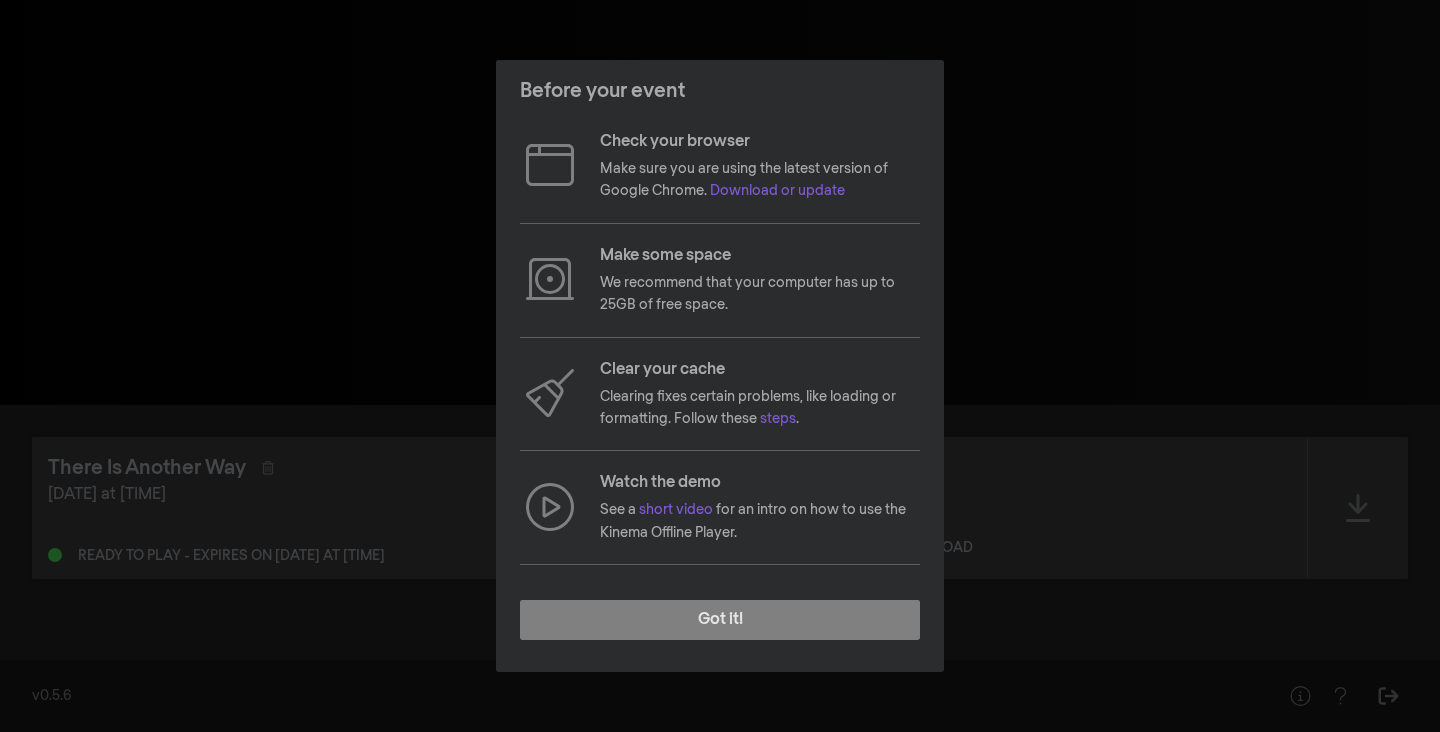 click on "Got it!" at bounding box center [720, 628] 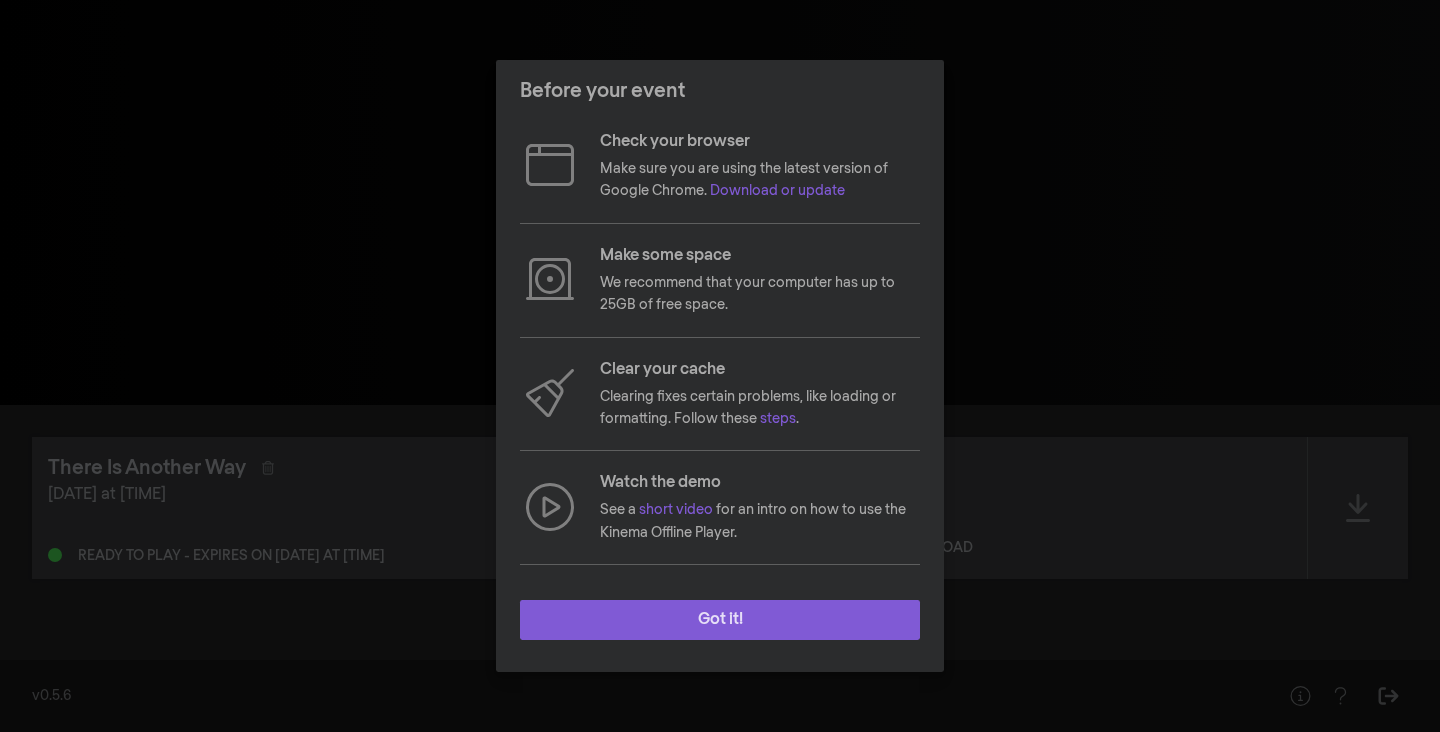 click on "Got it!" at bounding box center (720, 620) 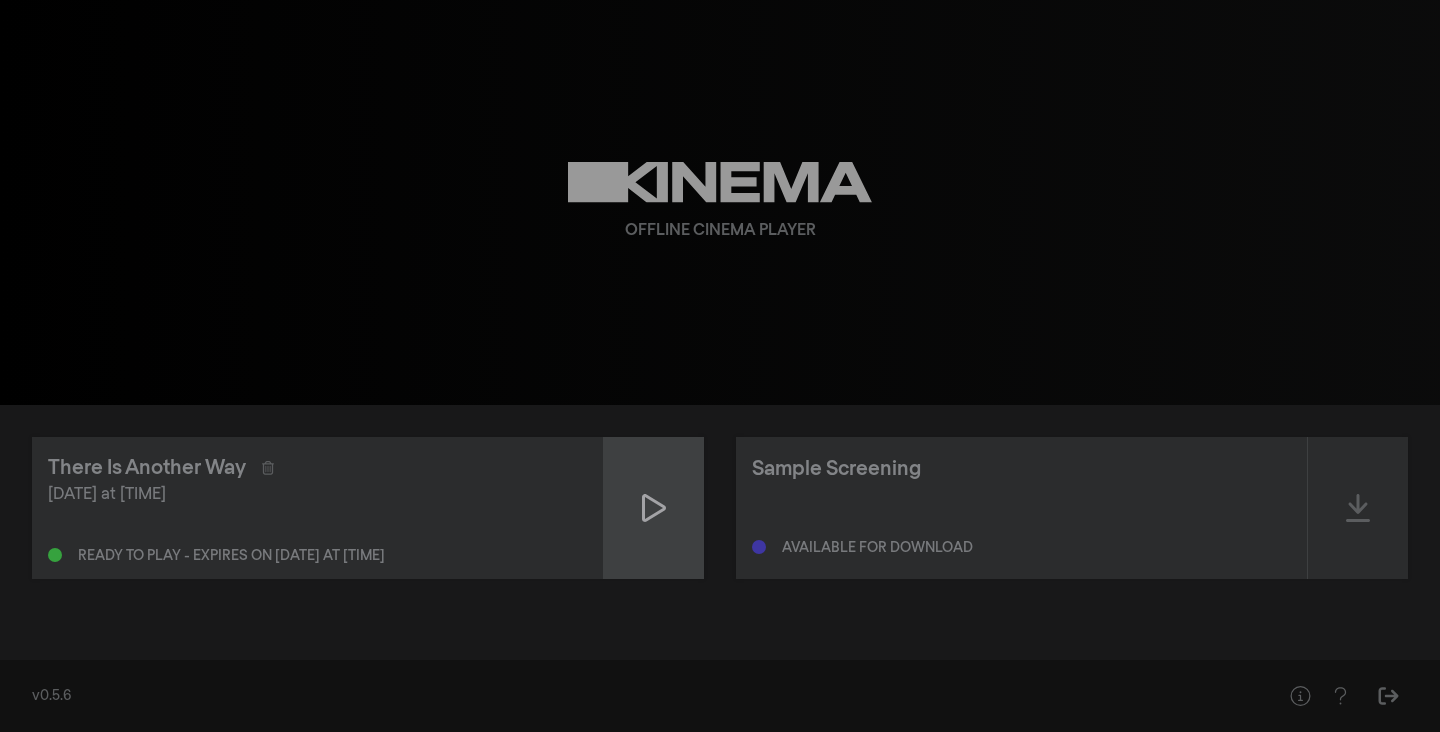 click at bounding box center (654, 508) 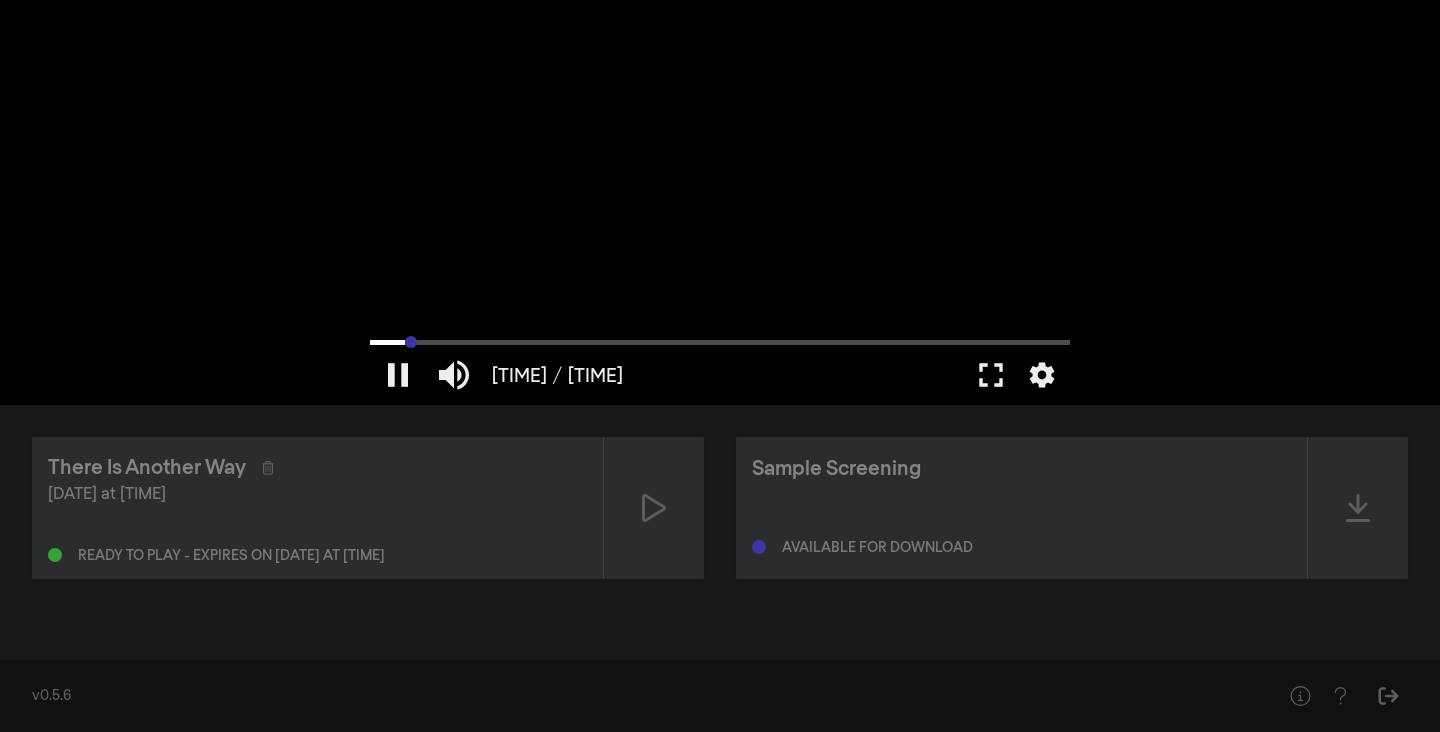 type on "203.495431731468" 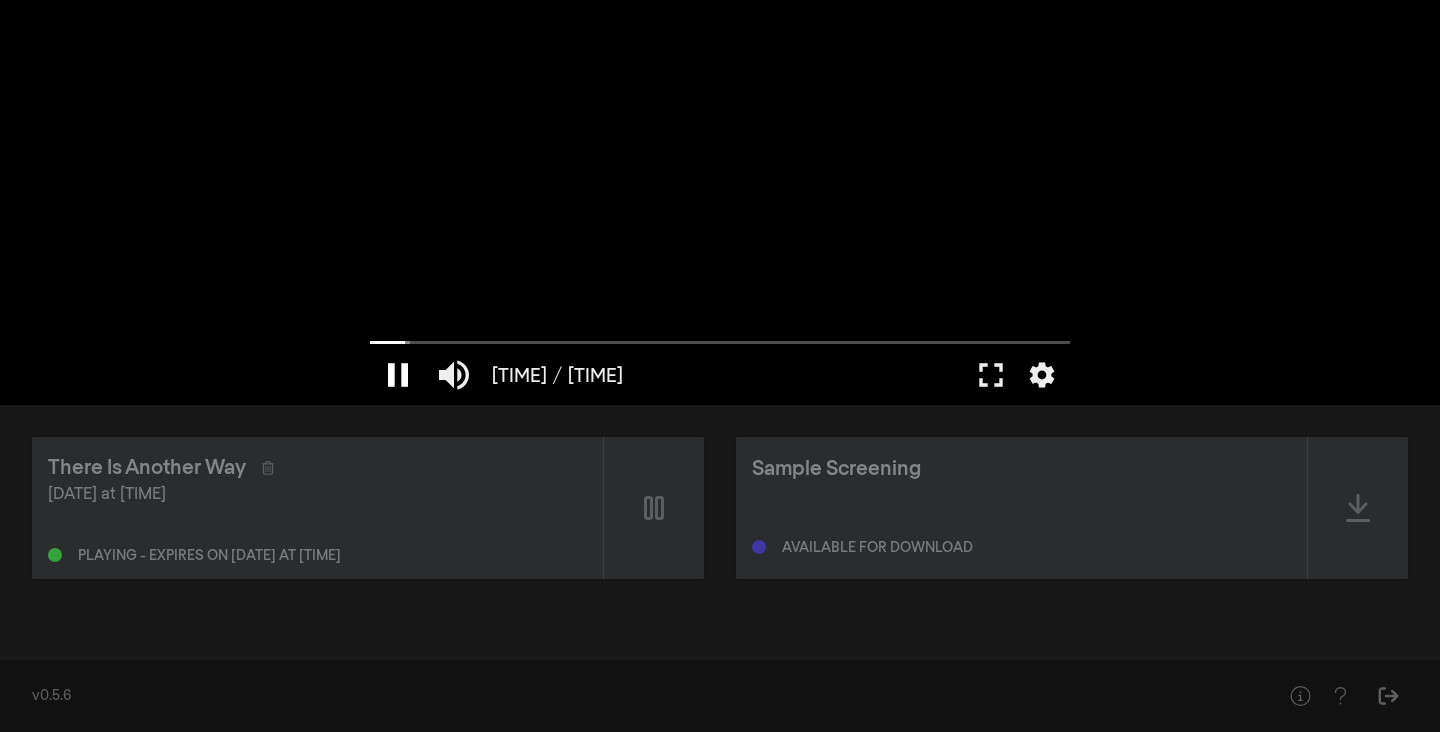 click on "pause" at bounding box center (398, 375) 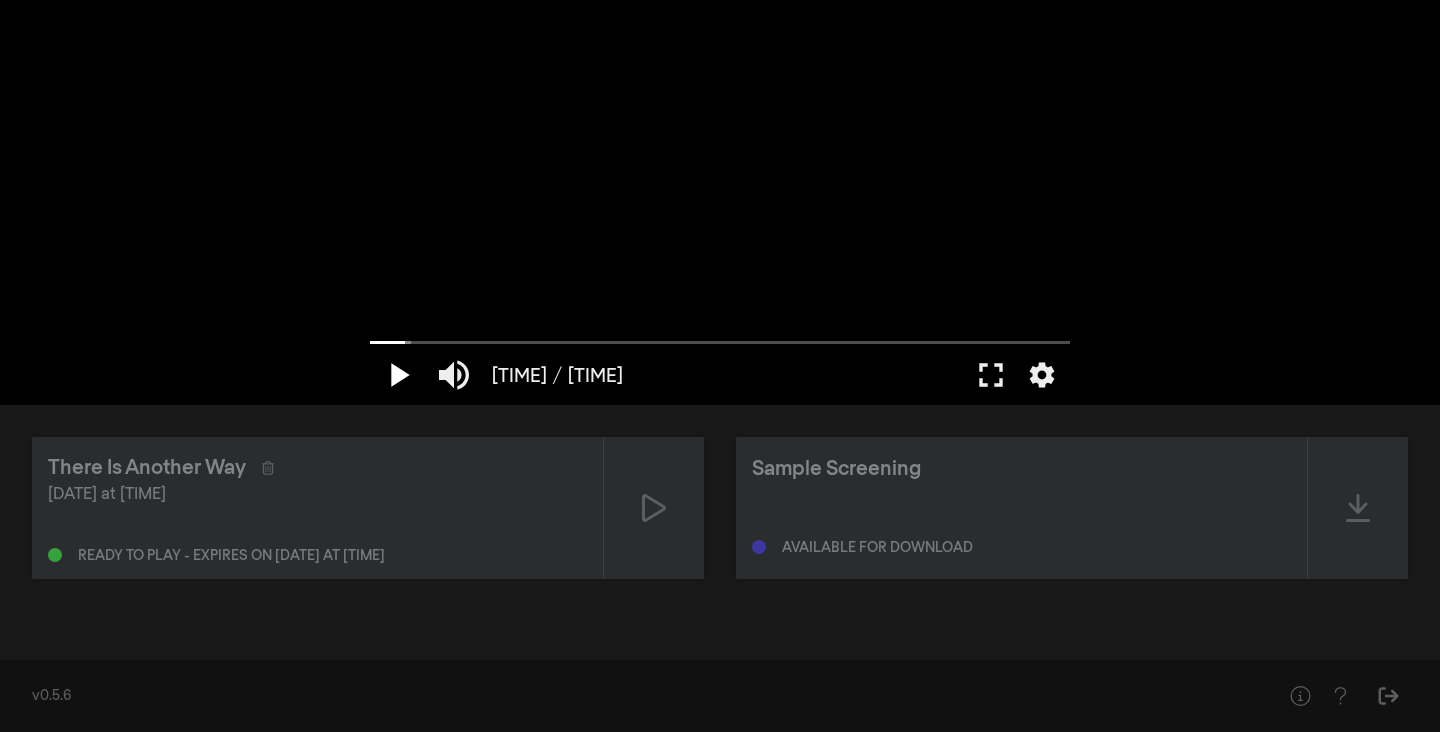 type 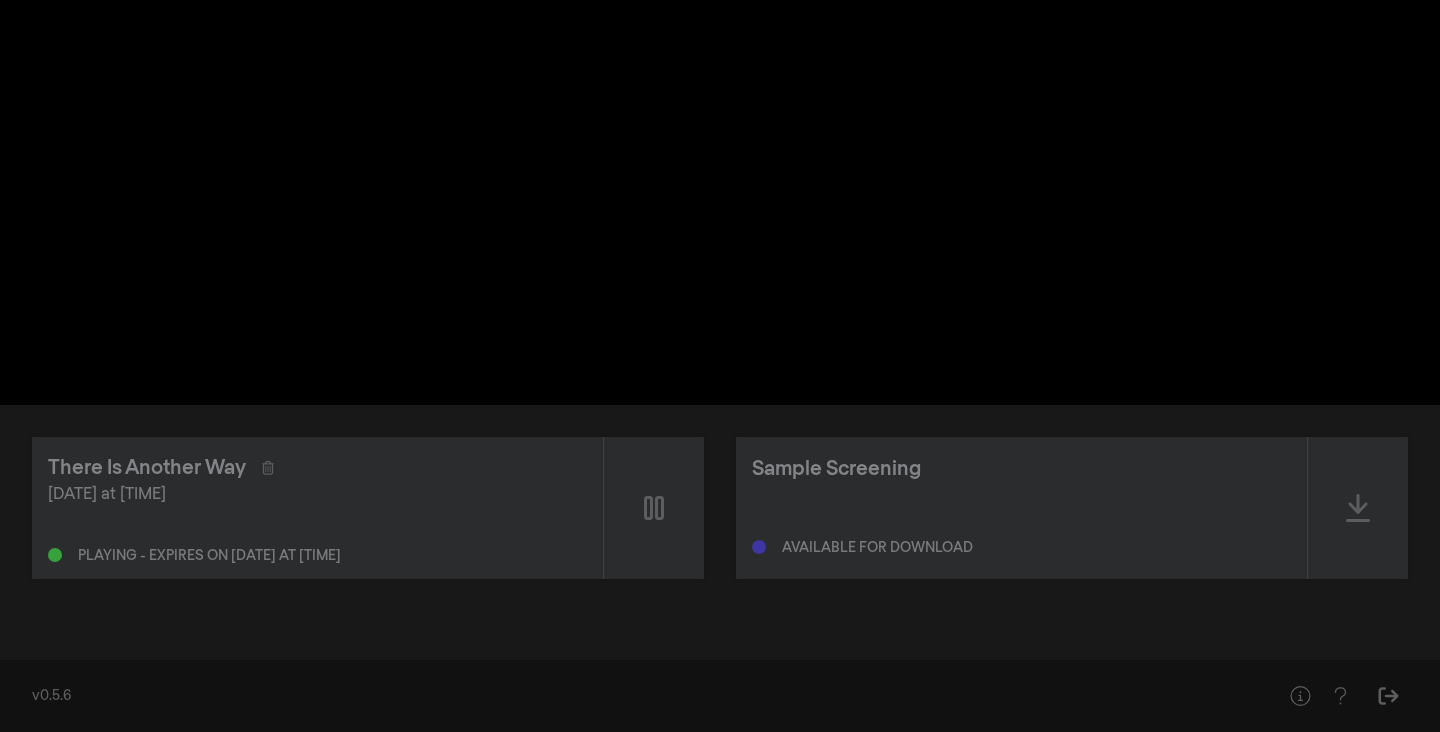 click on "pause 0:03:23 / 1:07:07 volume_up fullscreen settings closed_caption Captions Off settings Resolution Auto language Language English arrow_back Captions Off done arrow_back Resolution 1080p Auto done arrow_back Language English done" at bounding box center [720, 202] 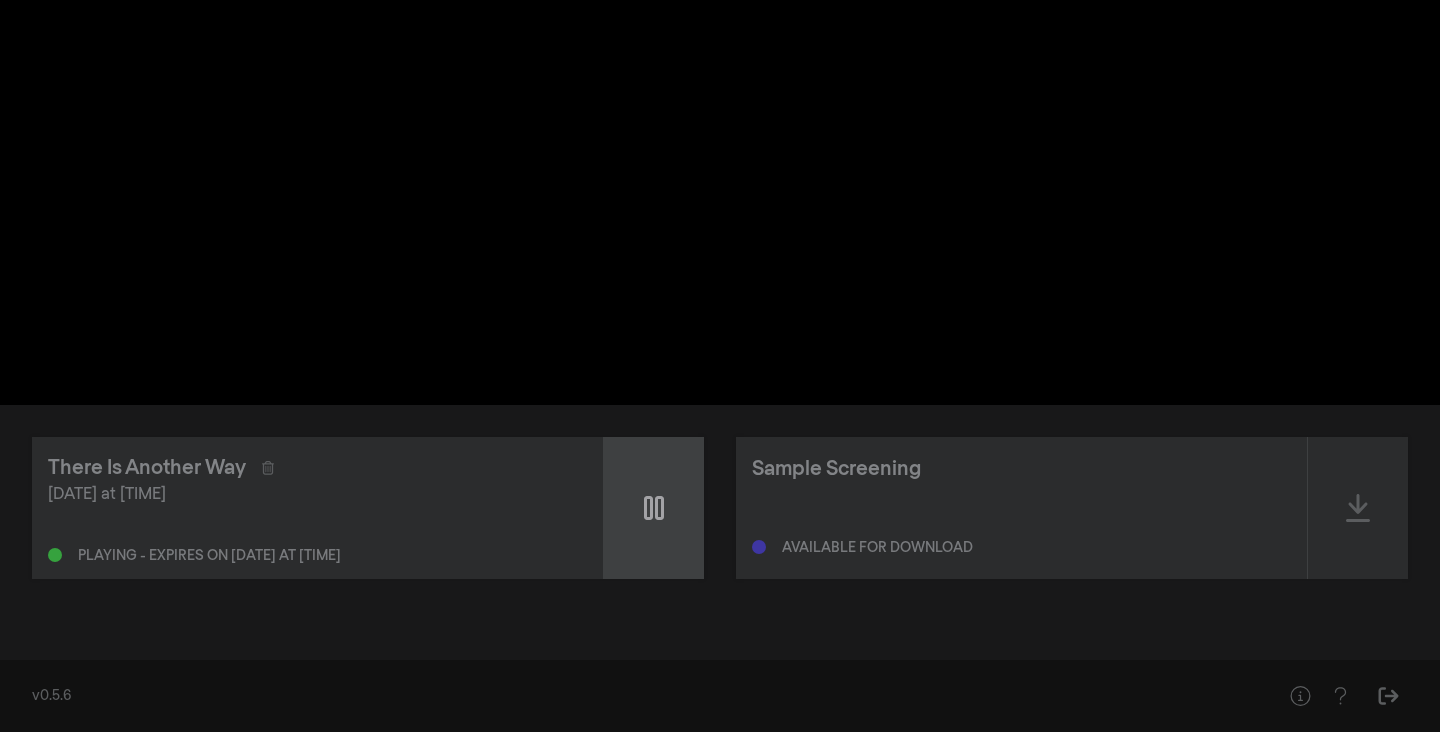 click at bounding box center (654, 508) 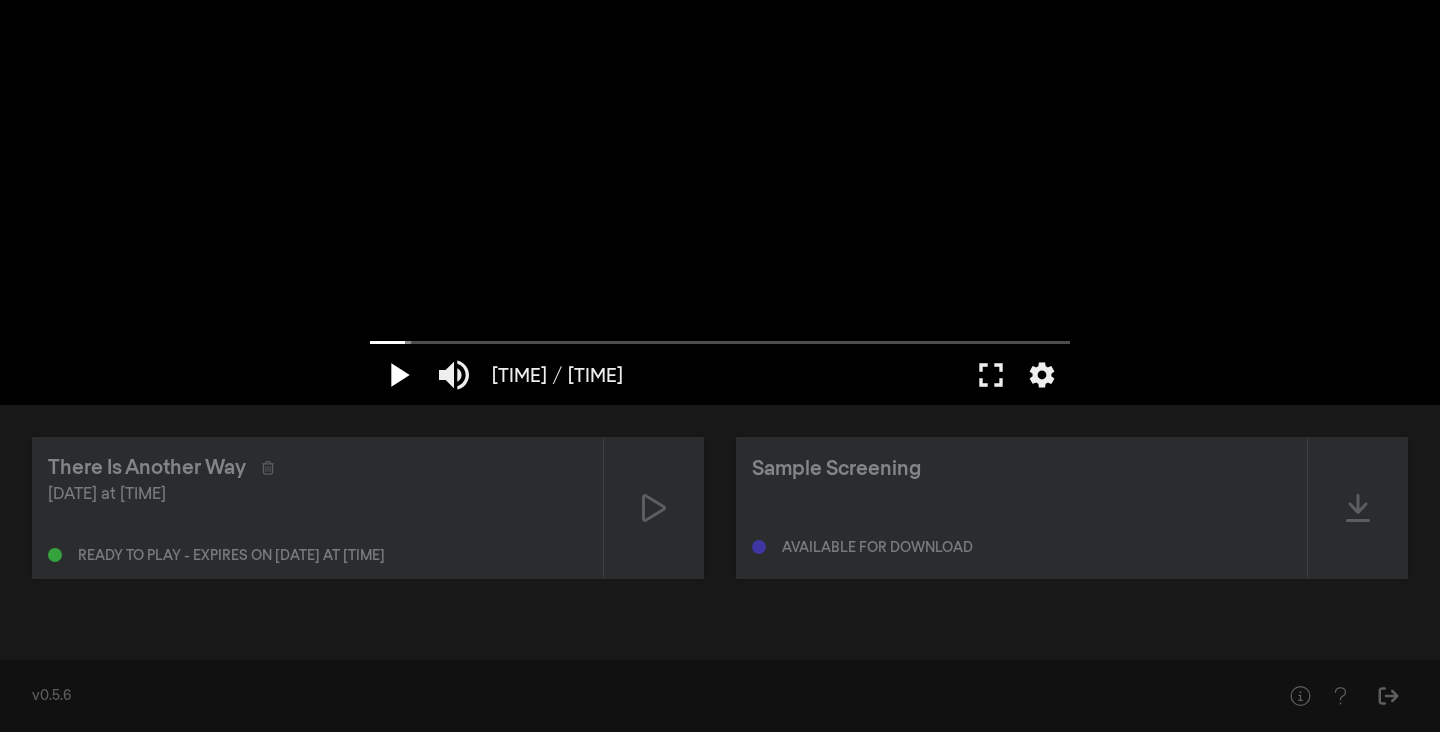 click on "play_arrow" at bounding box center [398, 375] 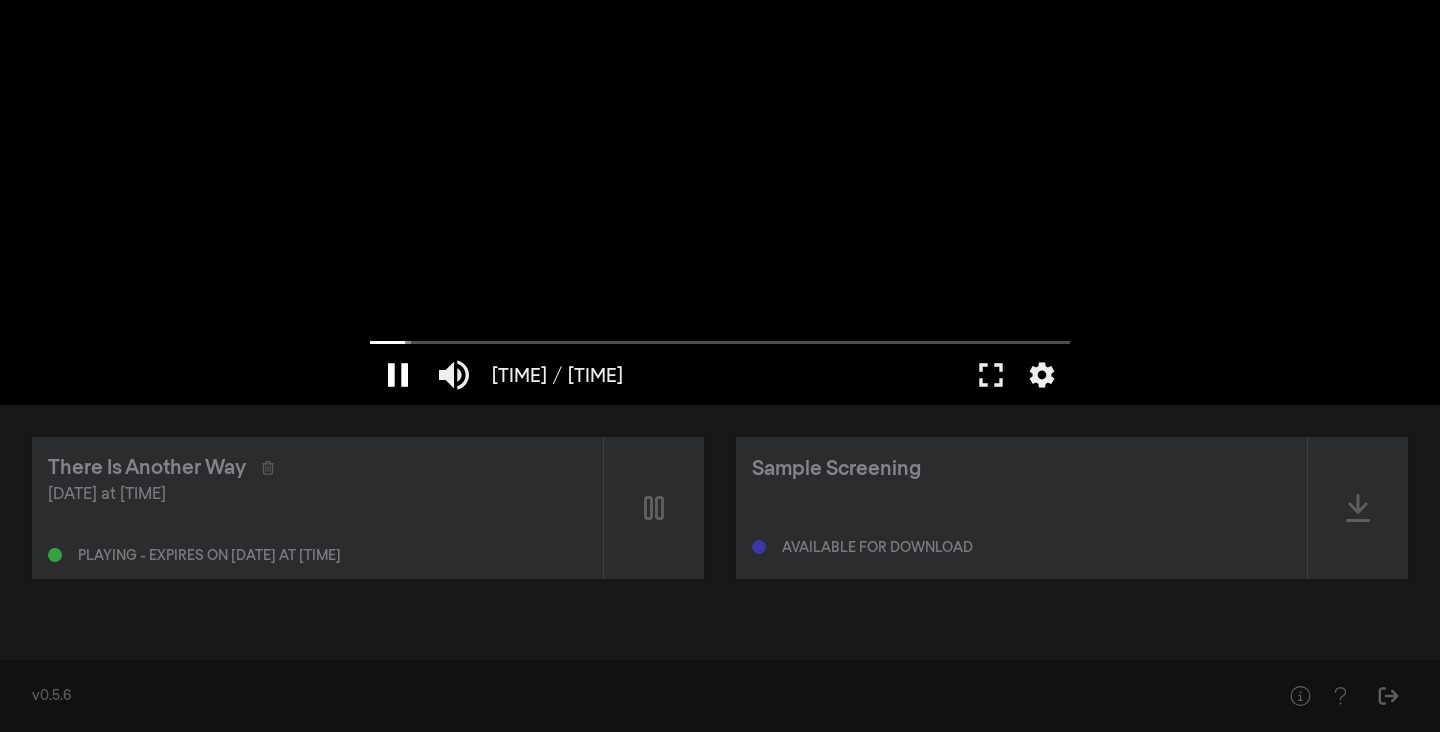 click on "pause" at bounding box center (398, 375) 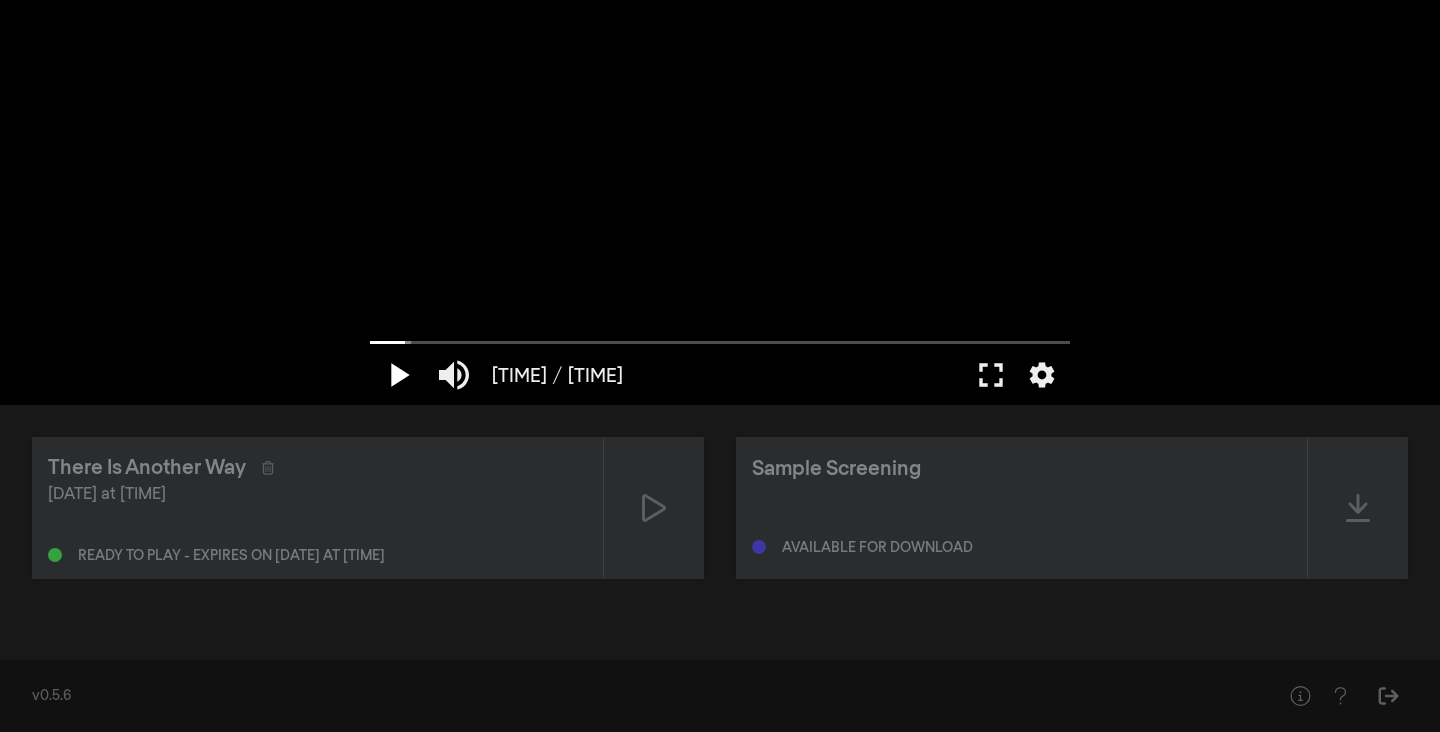 click on "play_arrow" at bounding box center (398, 375) 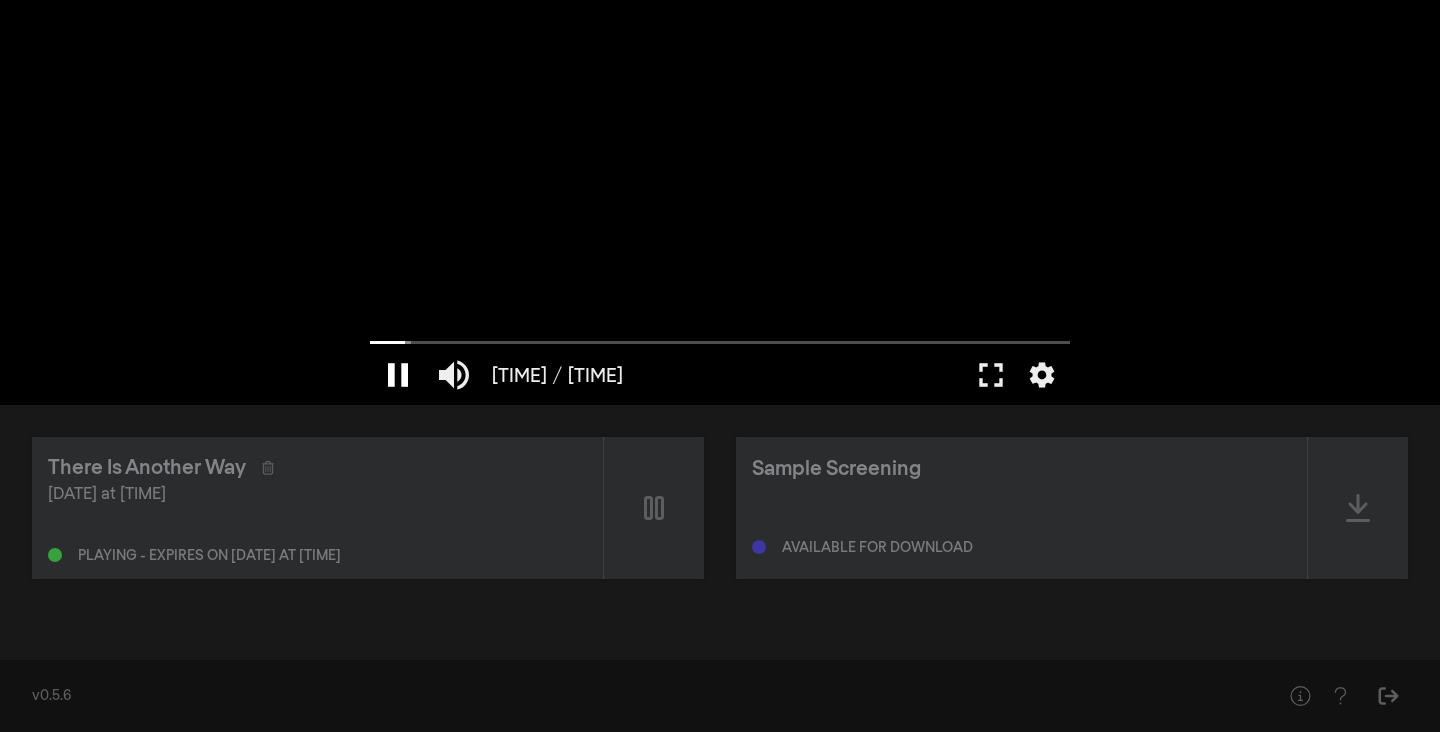 click on "pause" at bounding box center [398, 375] 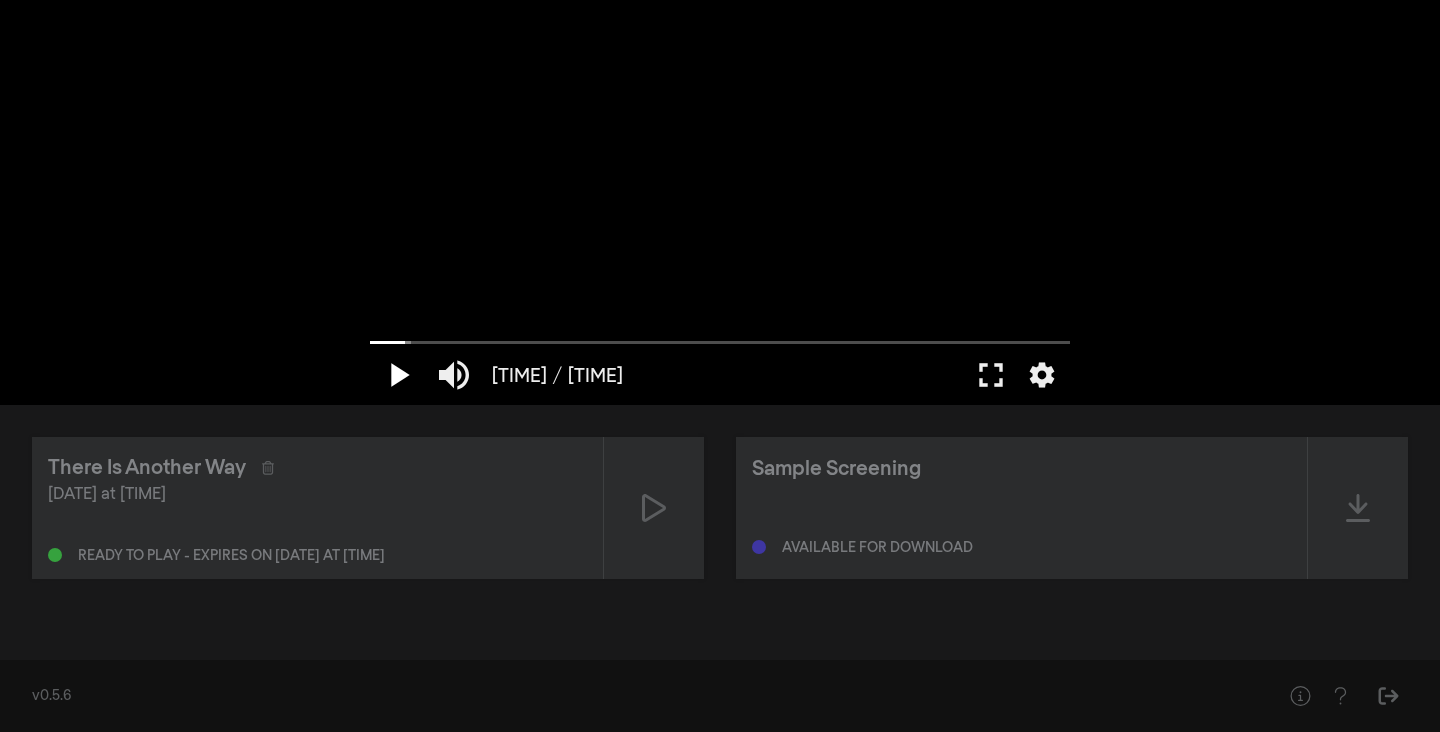 click on "play_arrow" at bounding box center (398, 375) 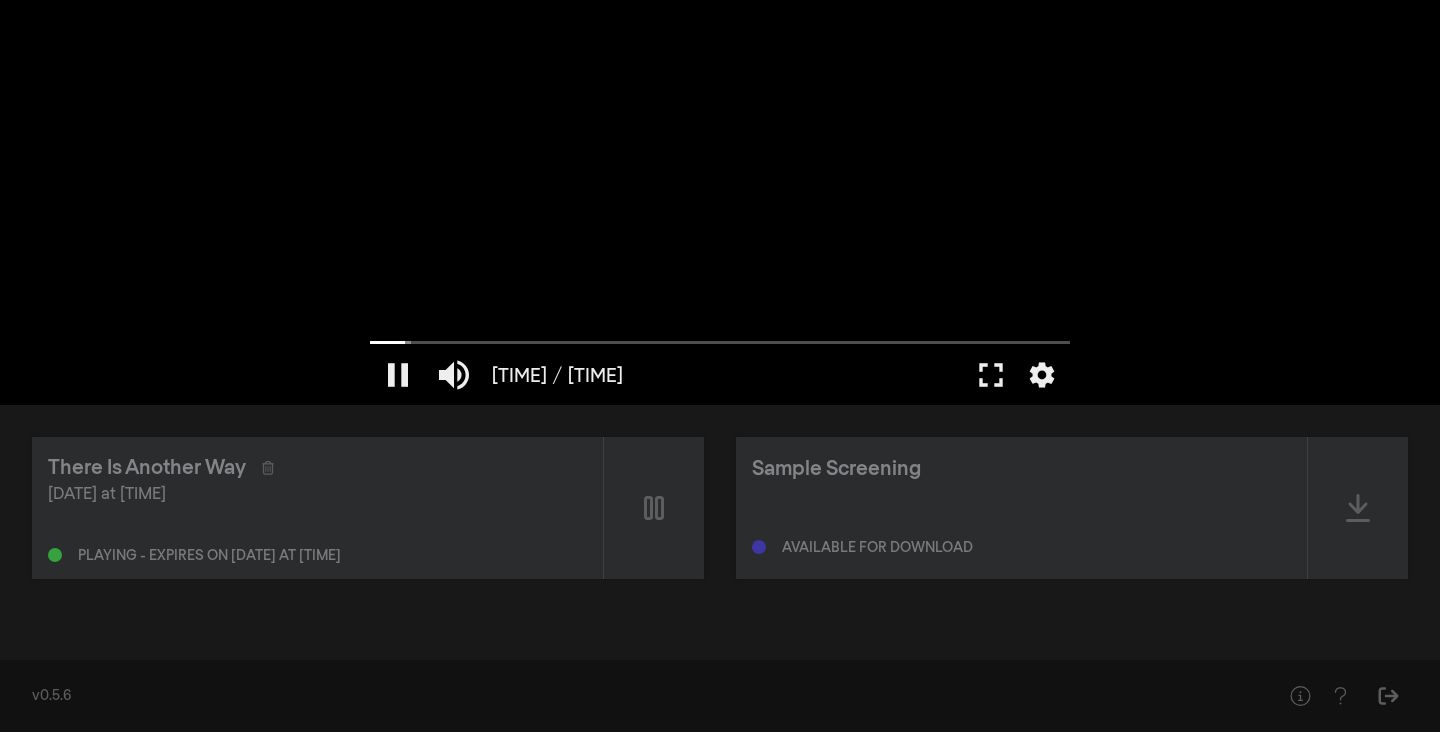 click at bounding box center [720, 202] 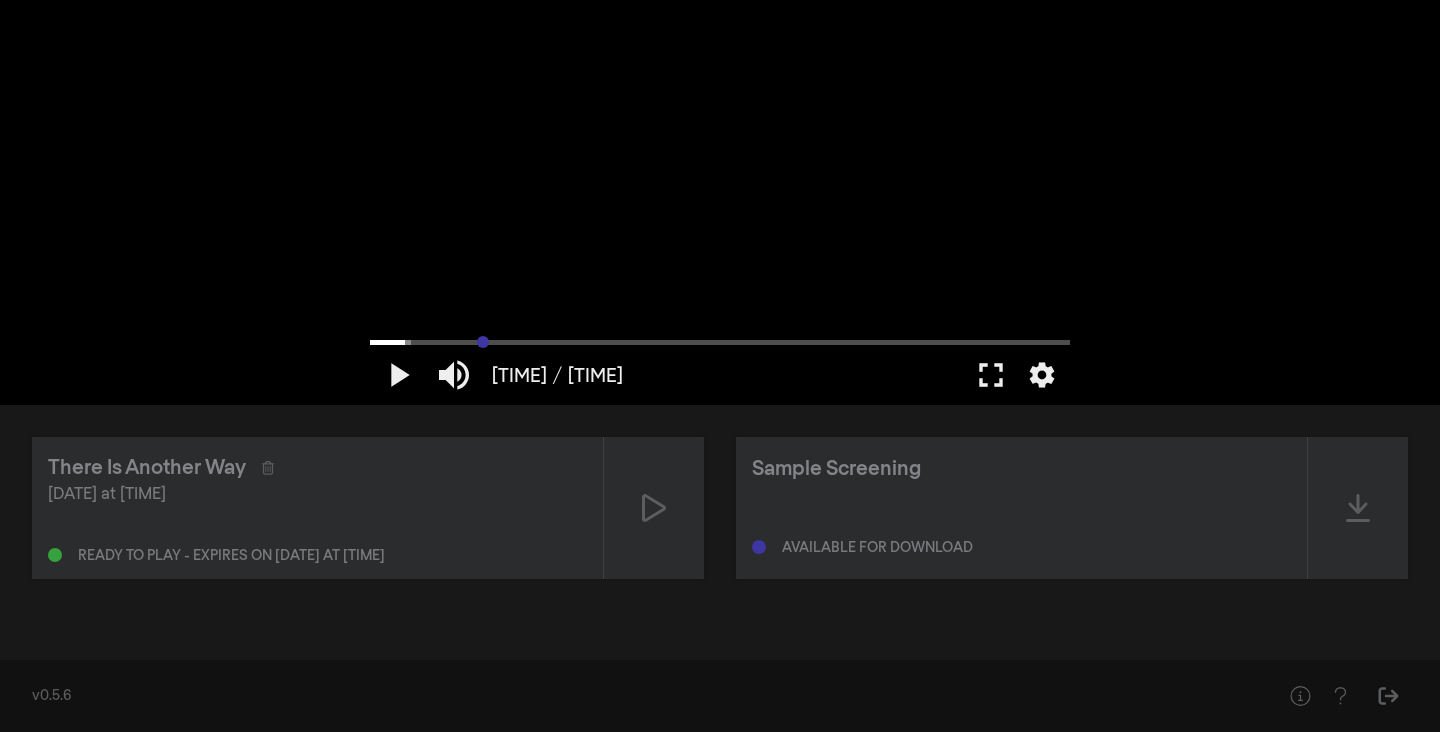 click at bounding box center [720, 342] 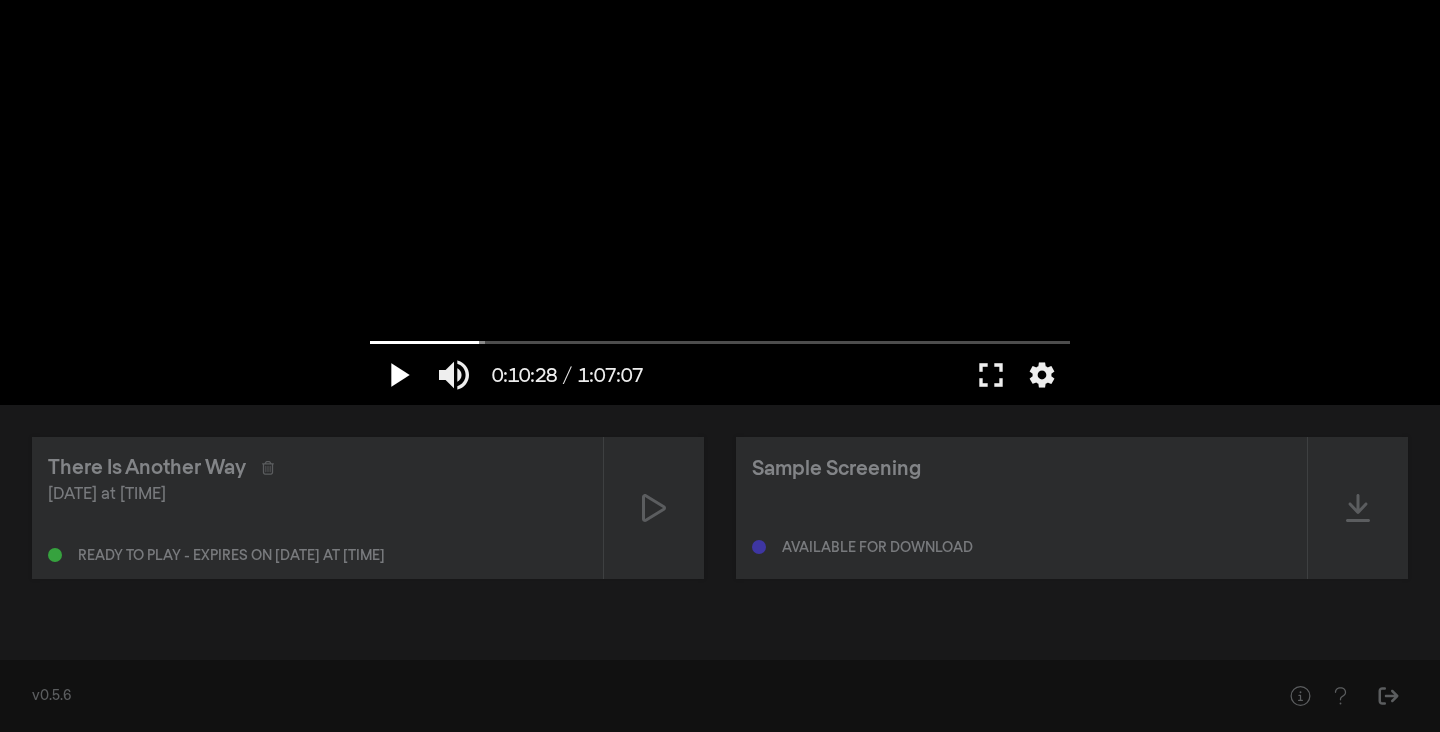 click on "play_arrow" at bounding box center (398, 375) 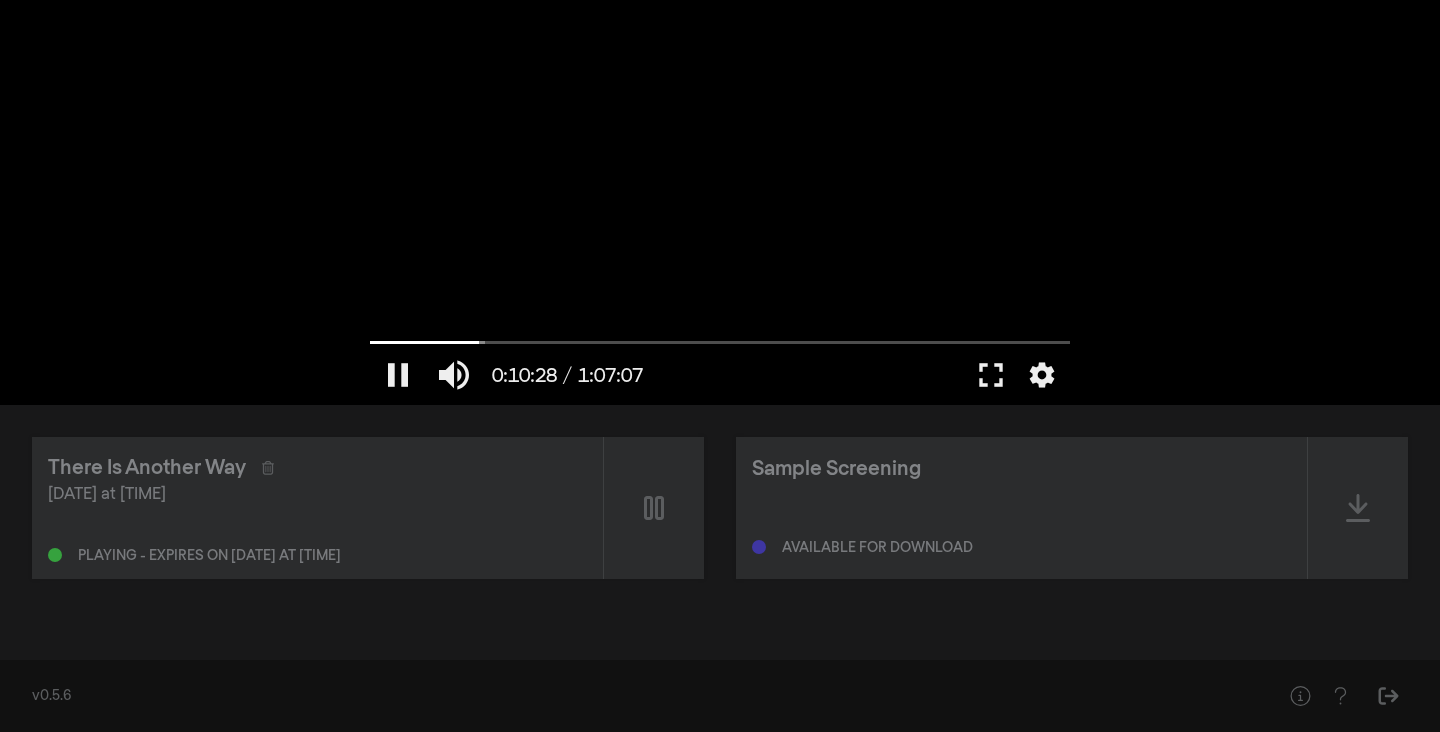 click at bounding box center (720, 202) 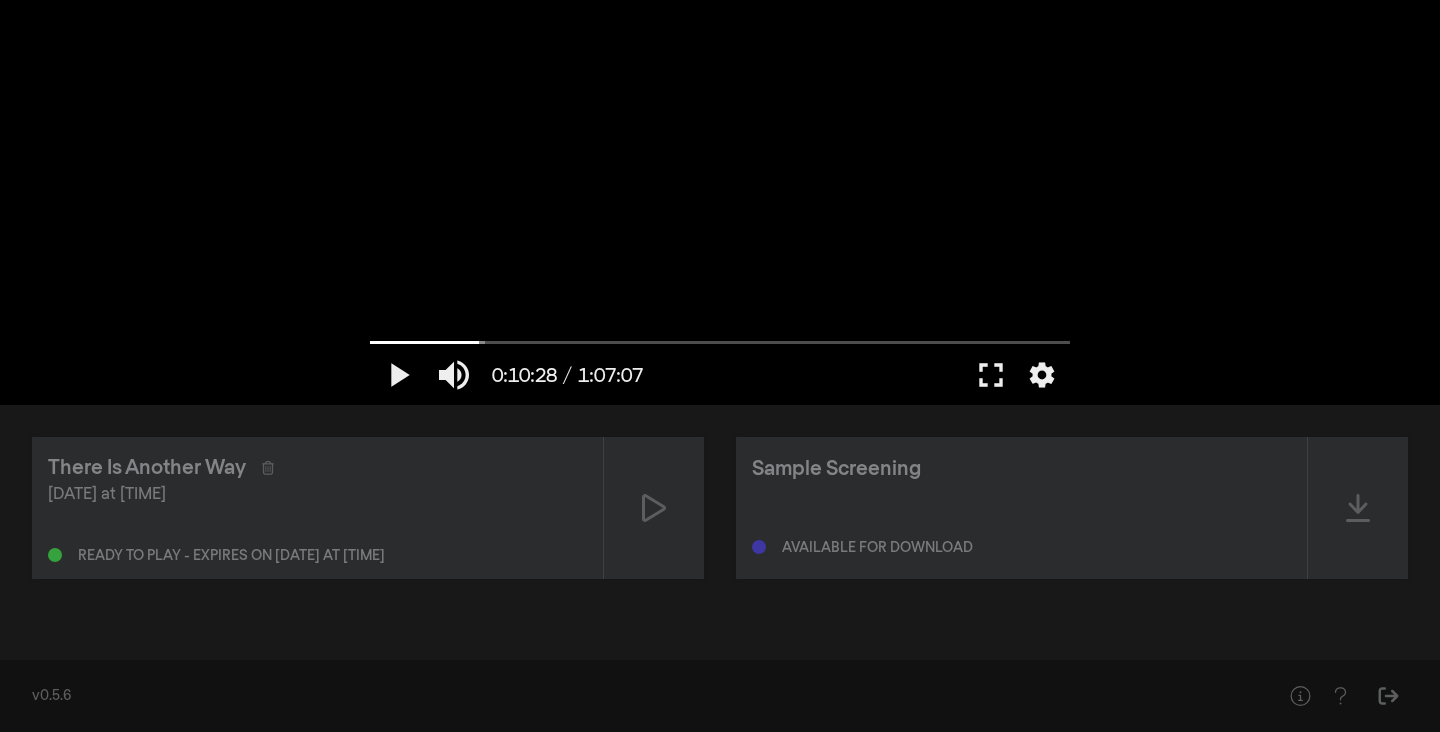 click at bounding box center (720, 202) 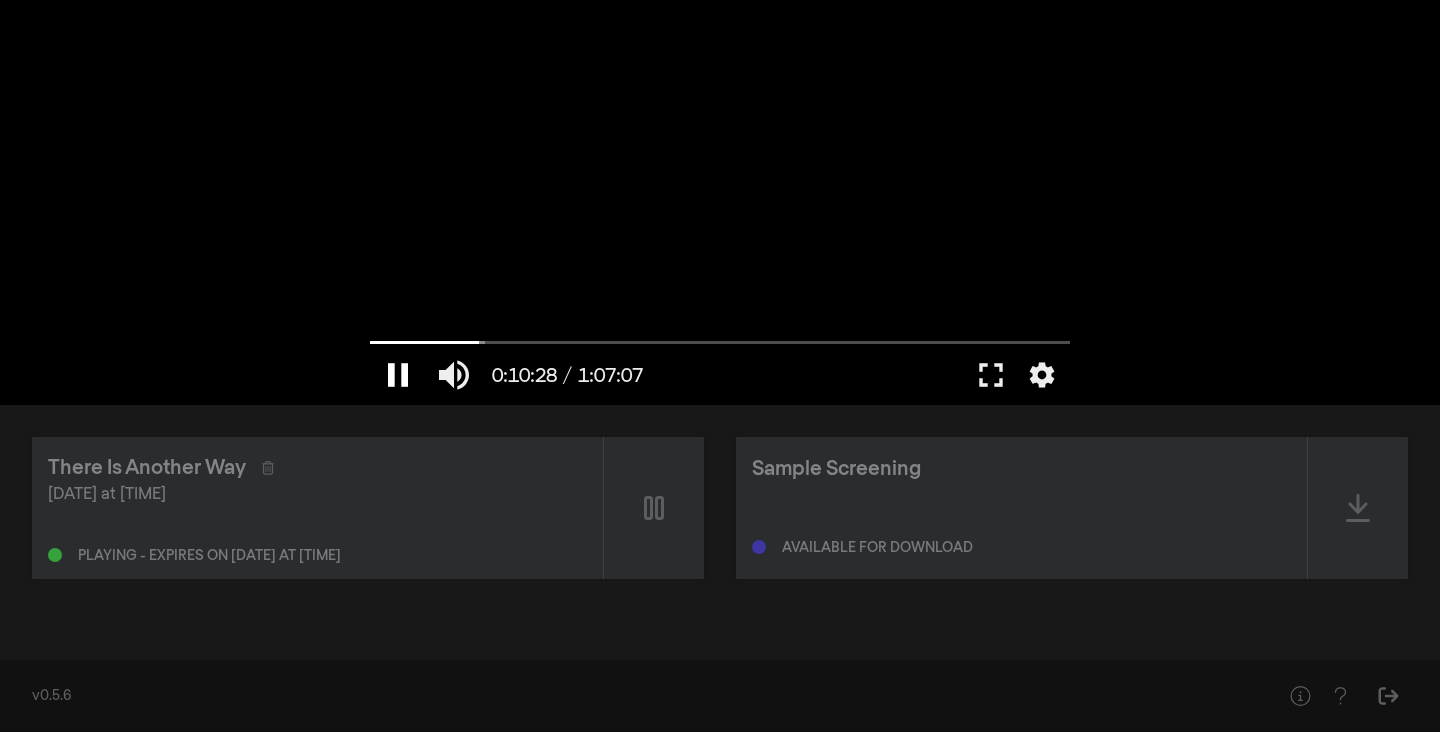 click on "pause" at bounding box center [398, 375] 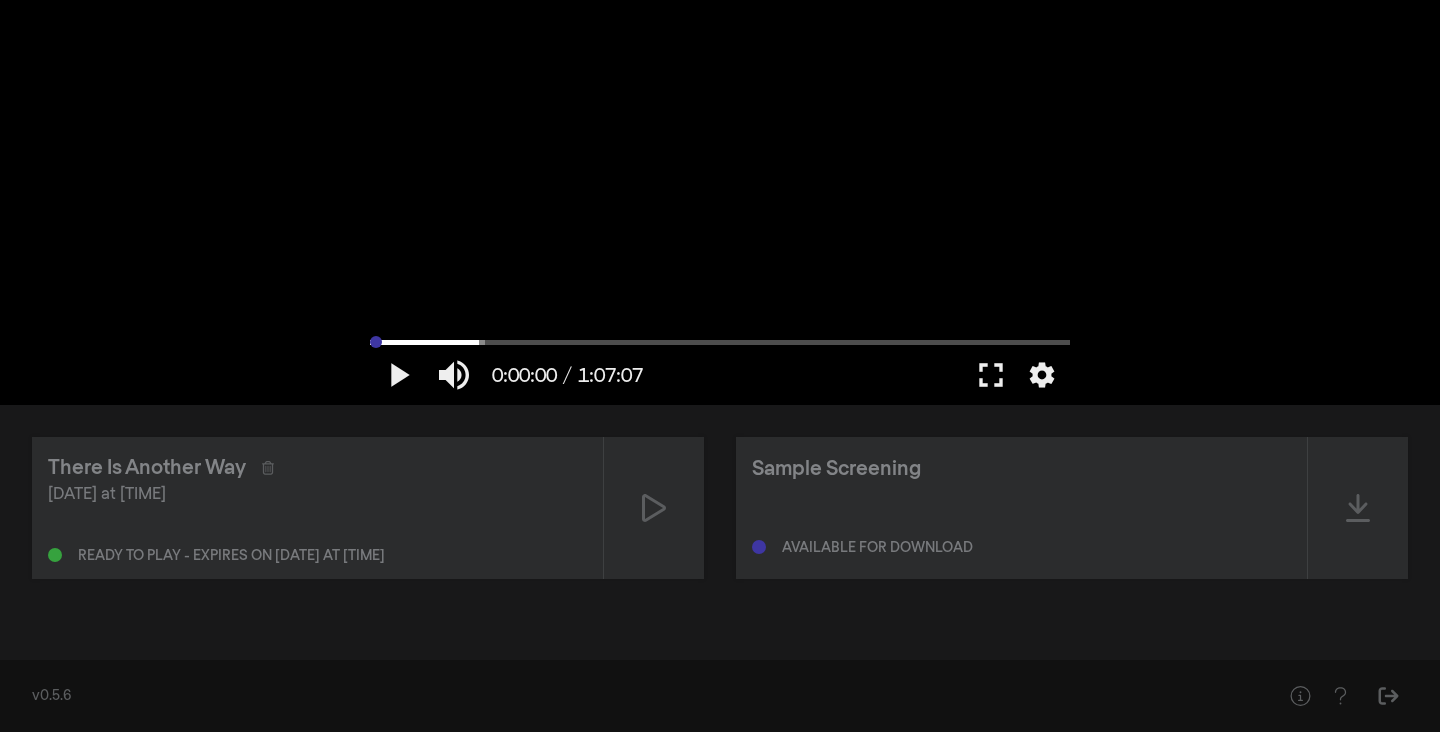 type on "0" 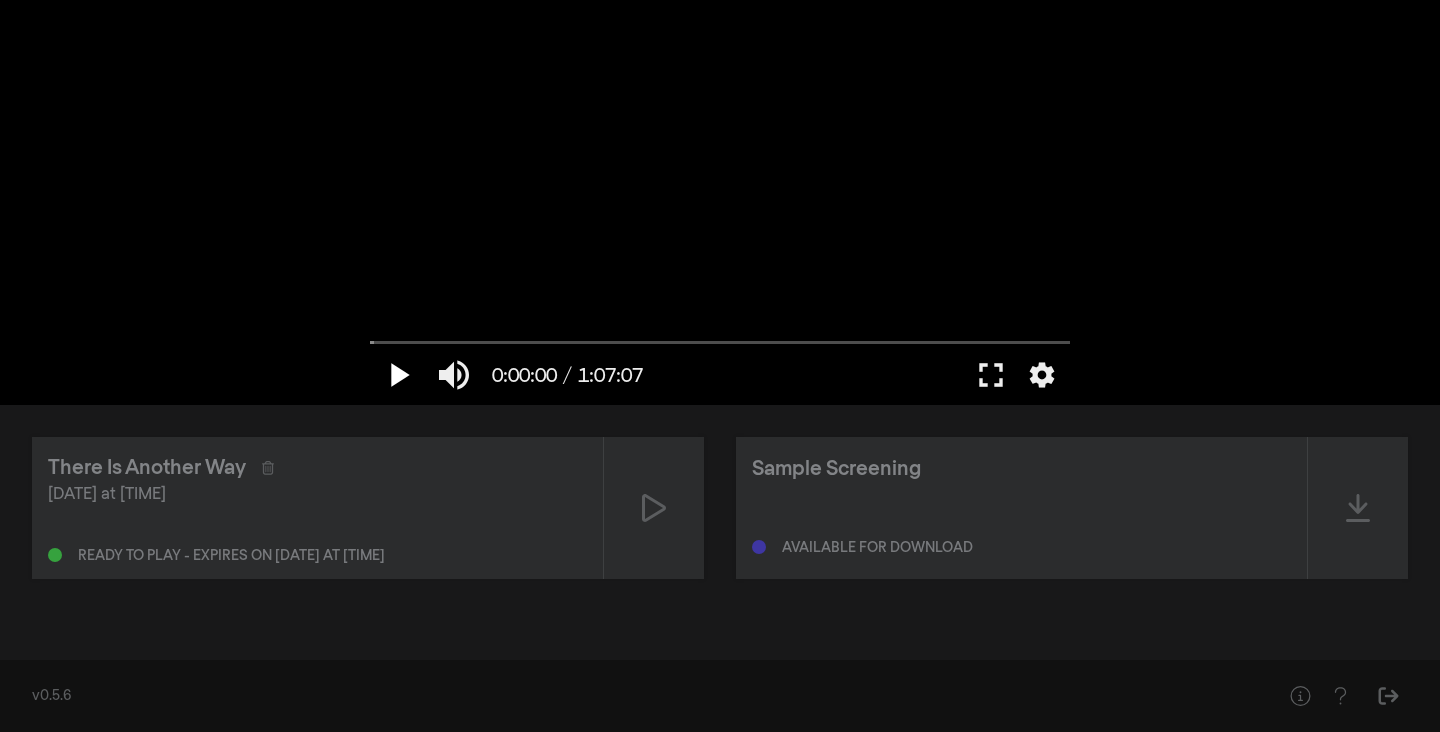 click on "play_arrow" at bounding box center (398, 375) 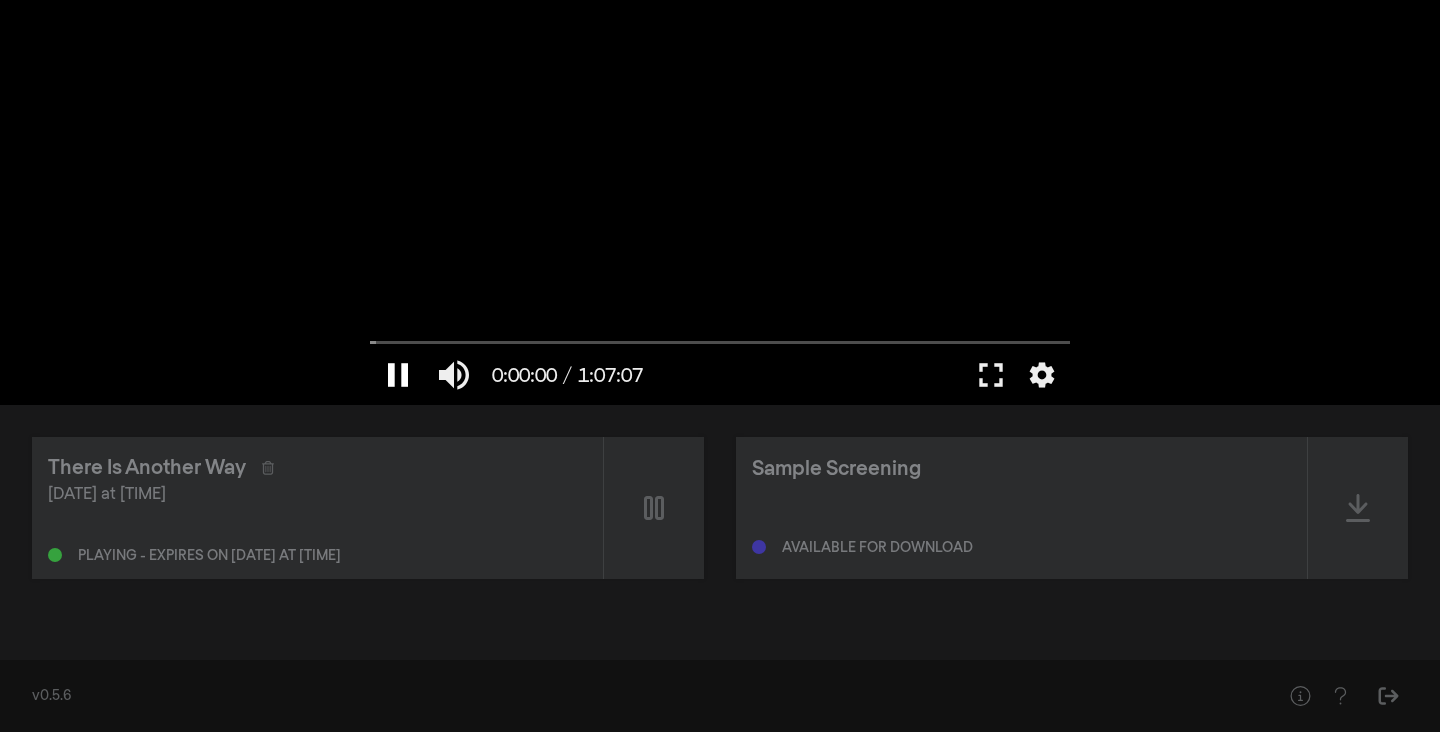 click on "pause" at bounding box center [398, 375] 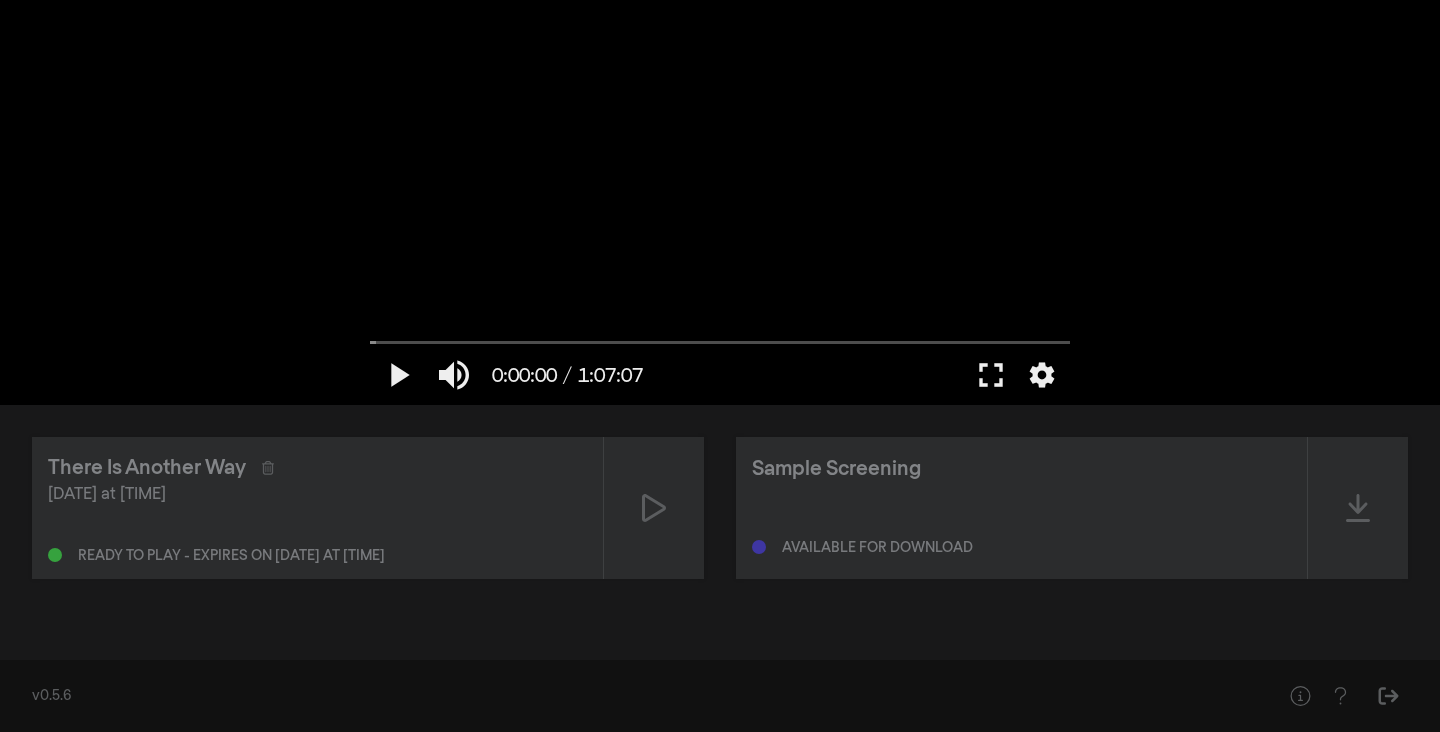 click on "v0.5.6" at bounding box center (636, 696) 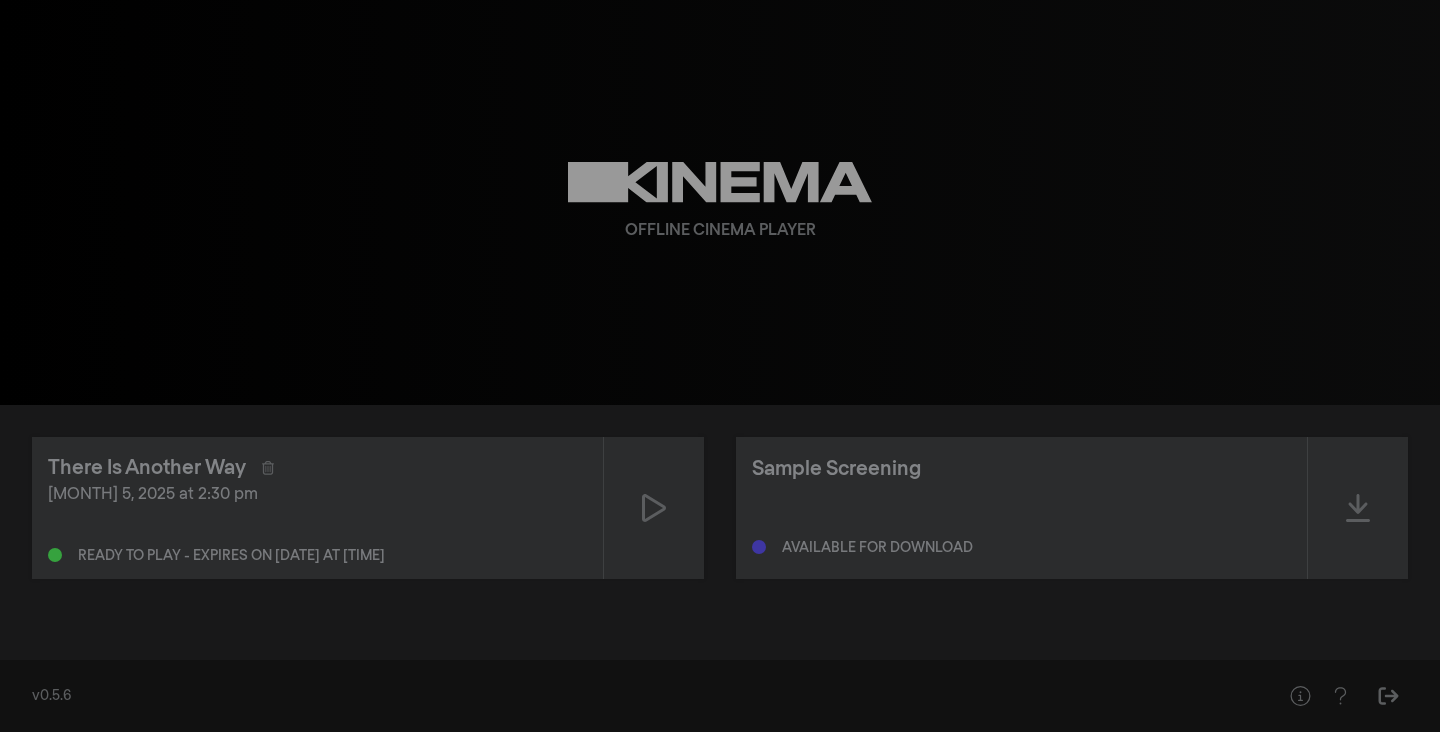 scroll, scrollTop: 0, scrollLeft: 0, axis: both 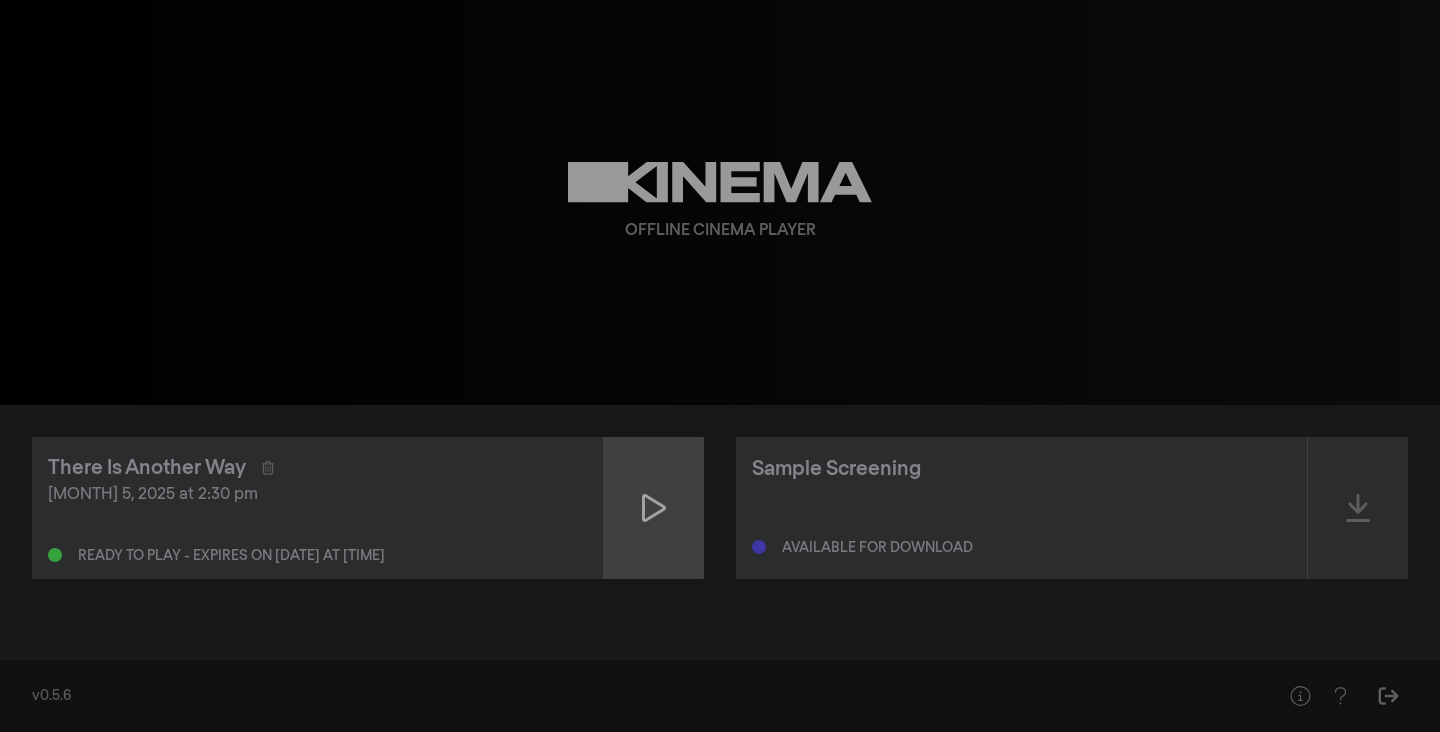 click at bounding box center [654, 508] 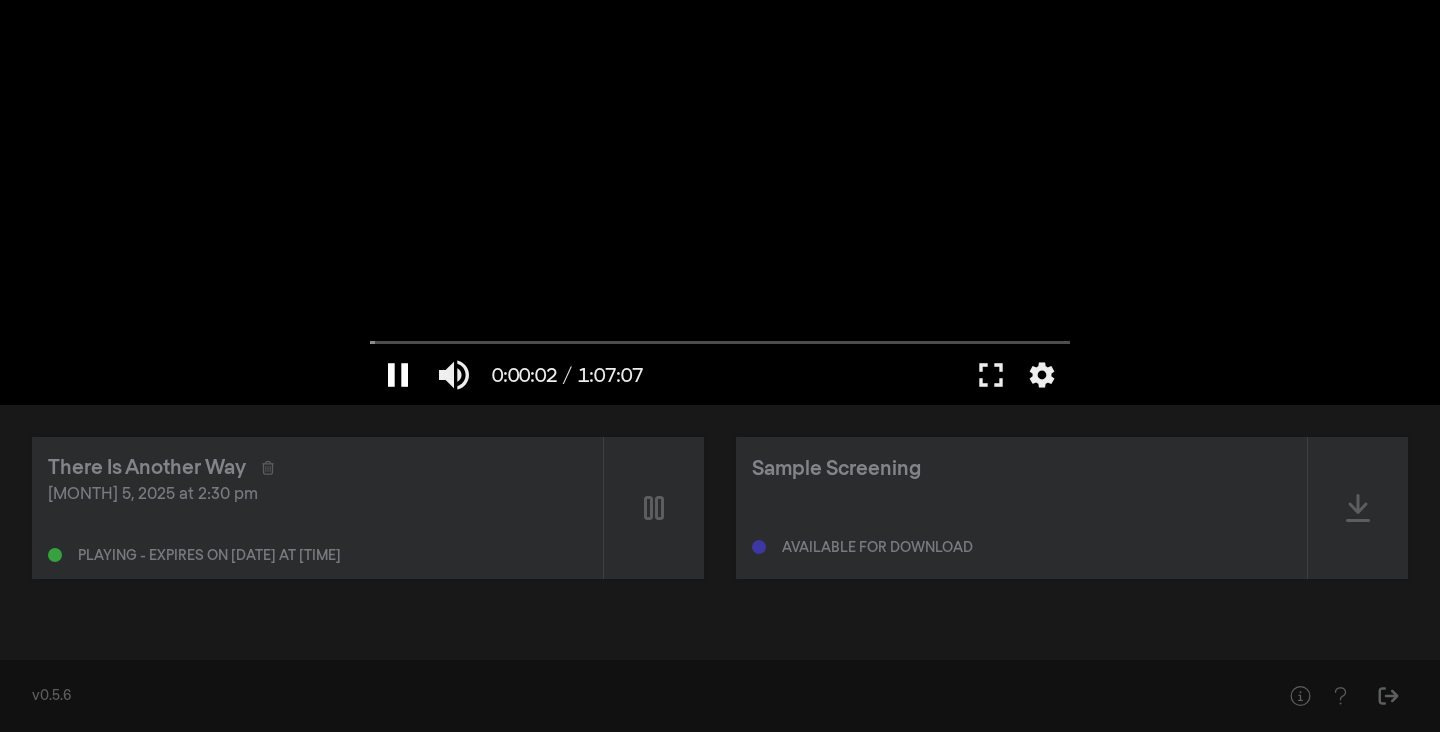 click on "pause" at bounding box center [398, 375] 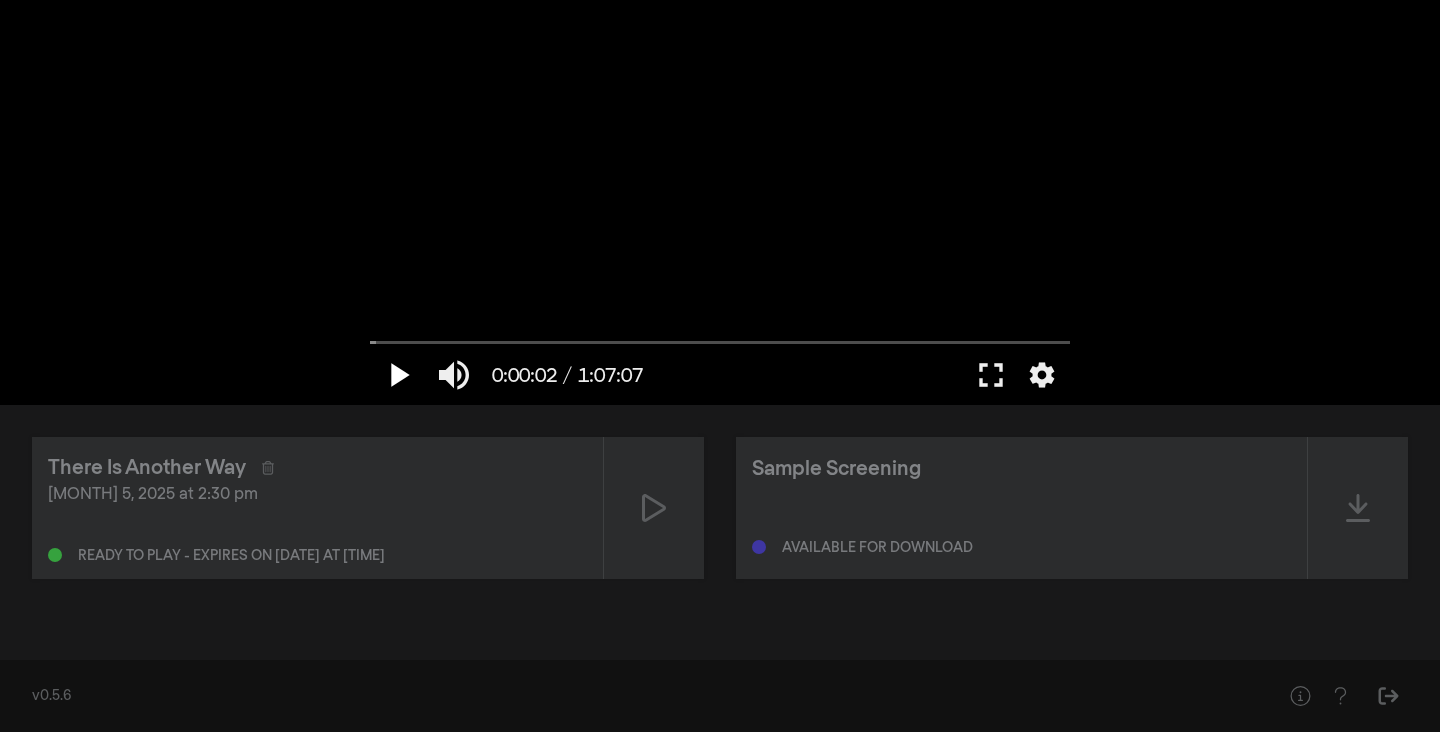 click on "play_arrow" at bounding box center (398, 375) 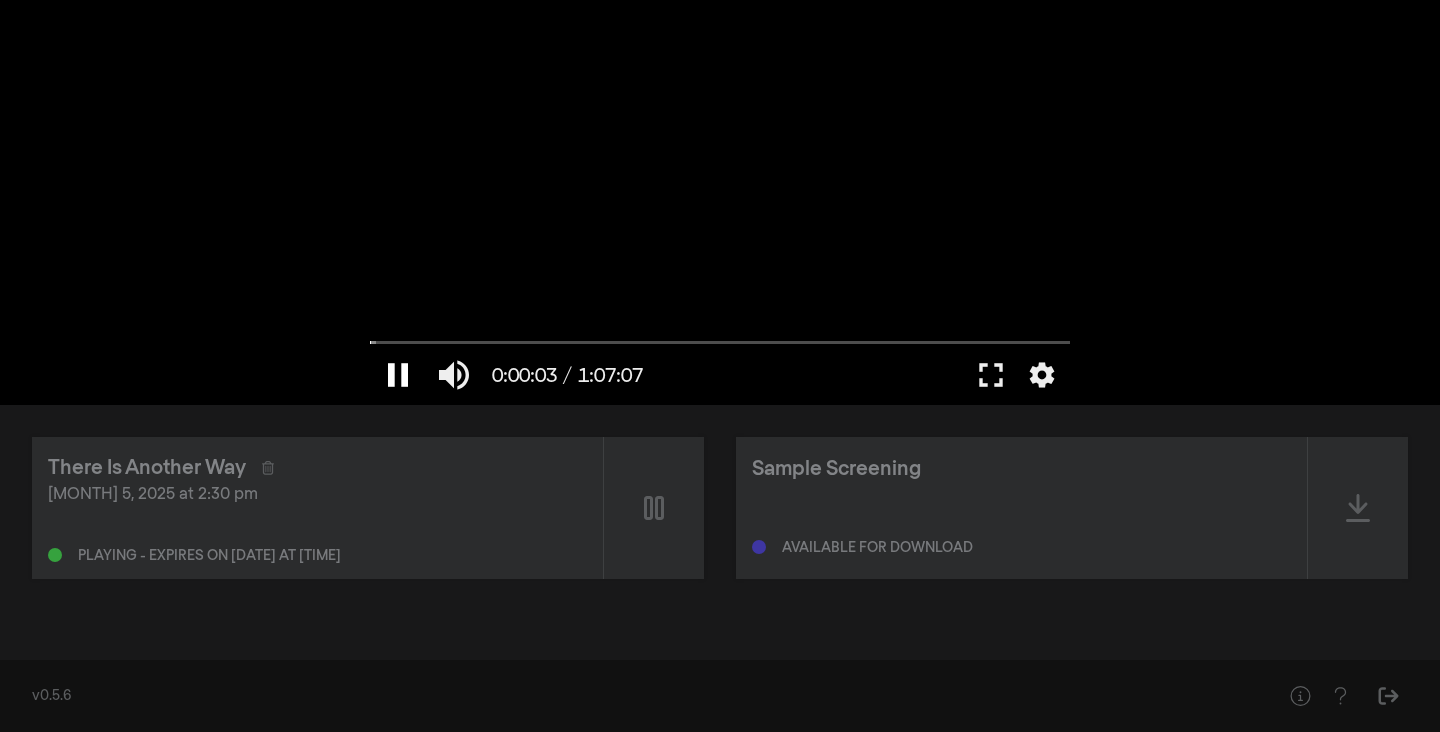 click on "pause" at bounding box center [398, 375] 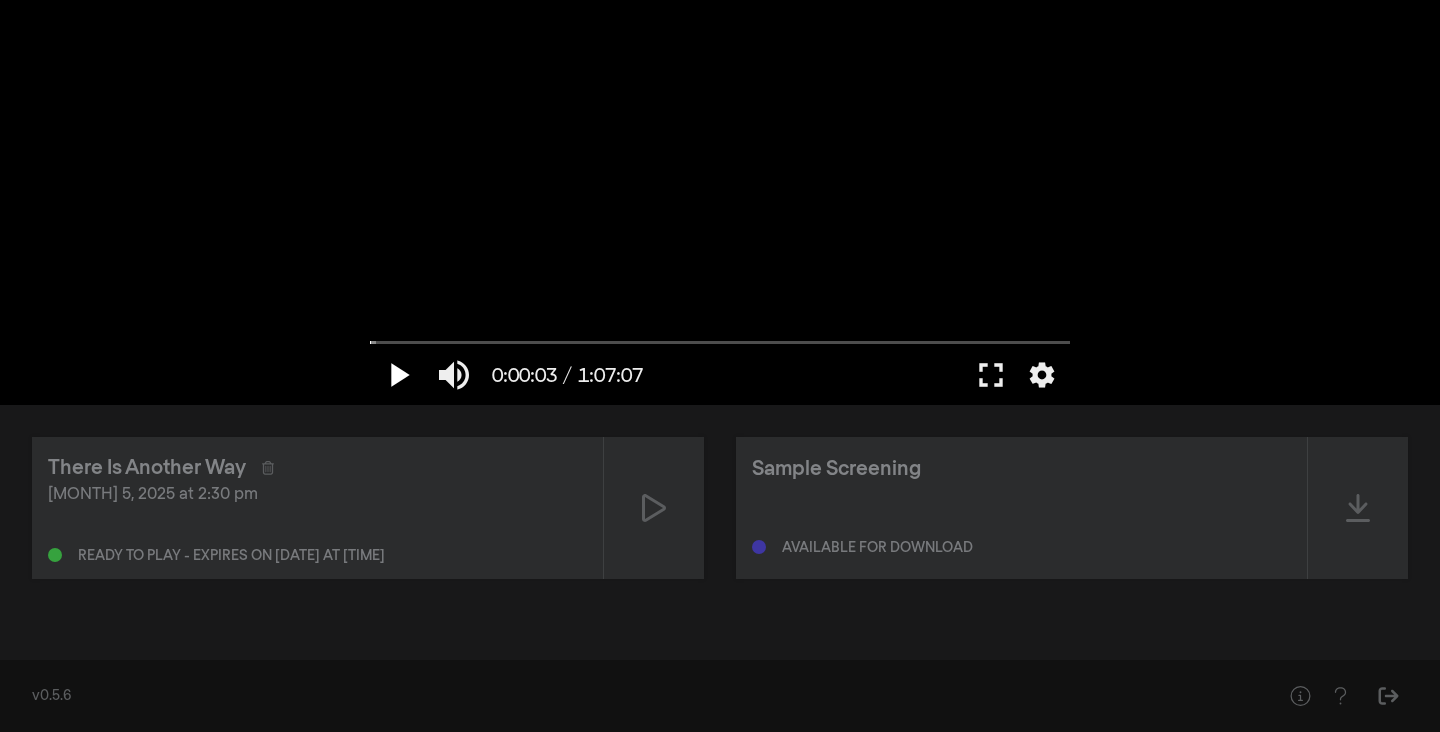 type 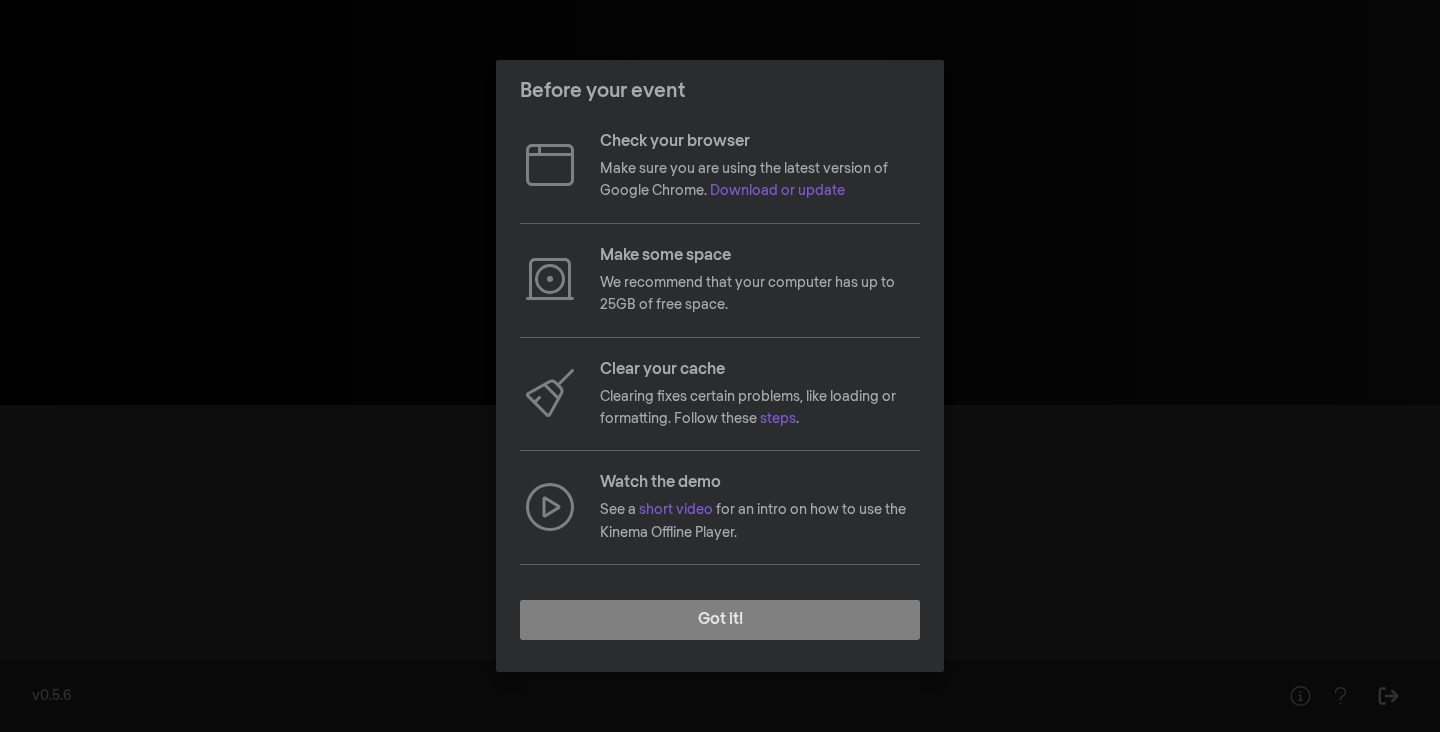 scroll, scrollTop: 0, scrollLeft: 0, axis: both 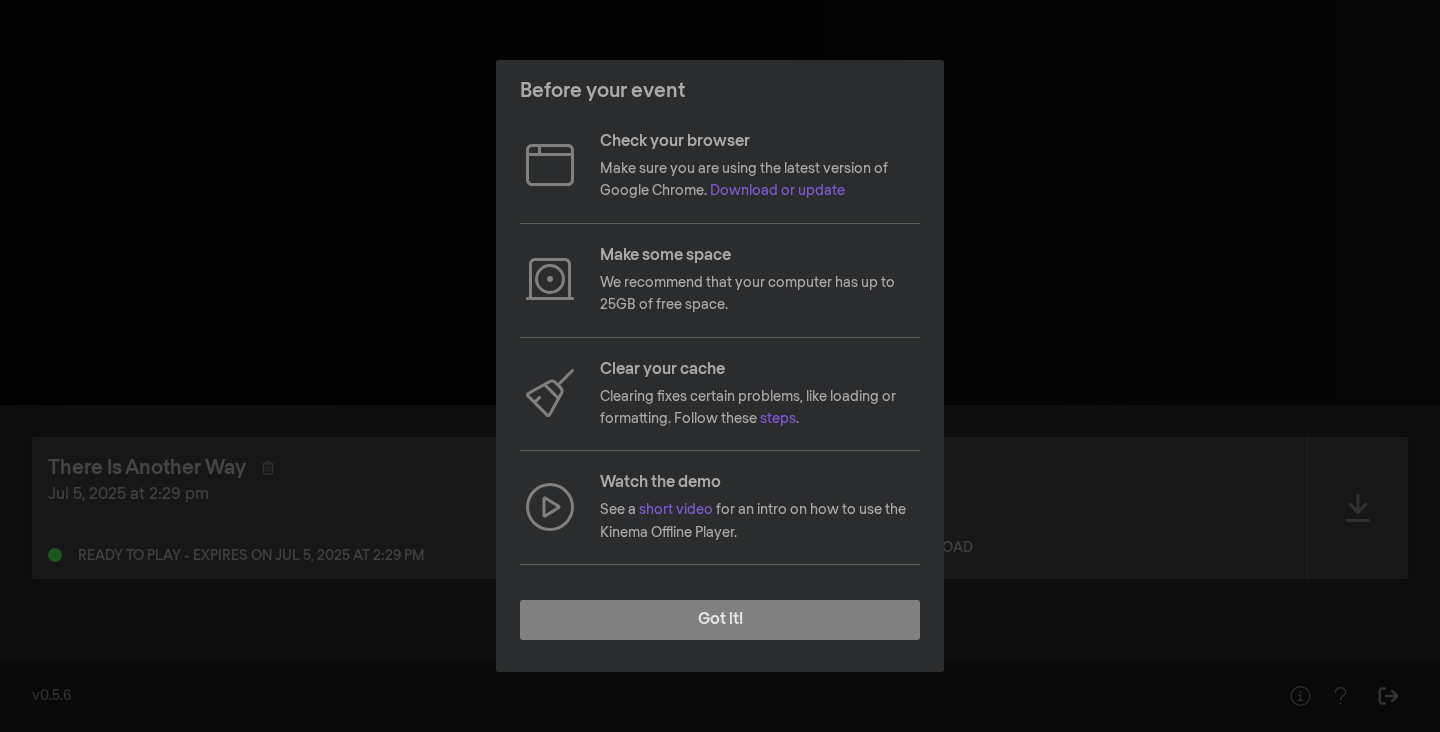 click on "Got it!" at bounding box center [720, 628] 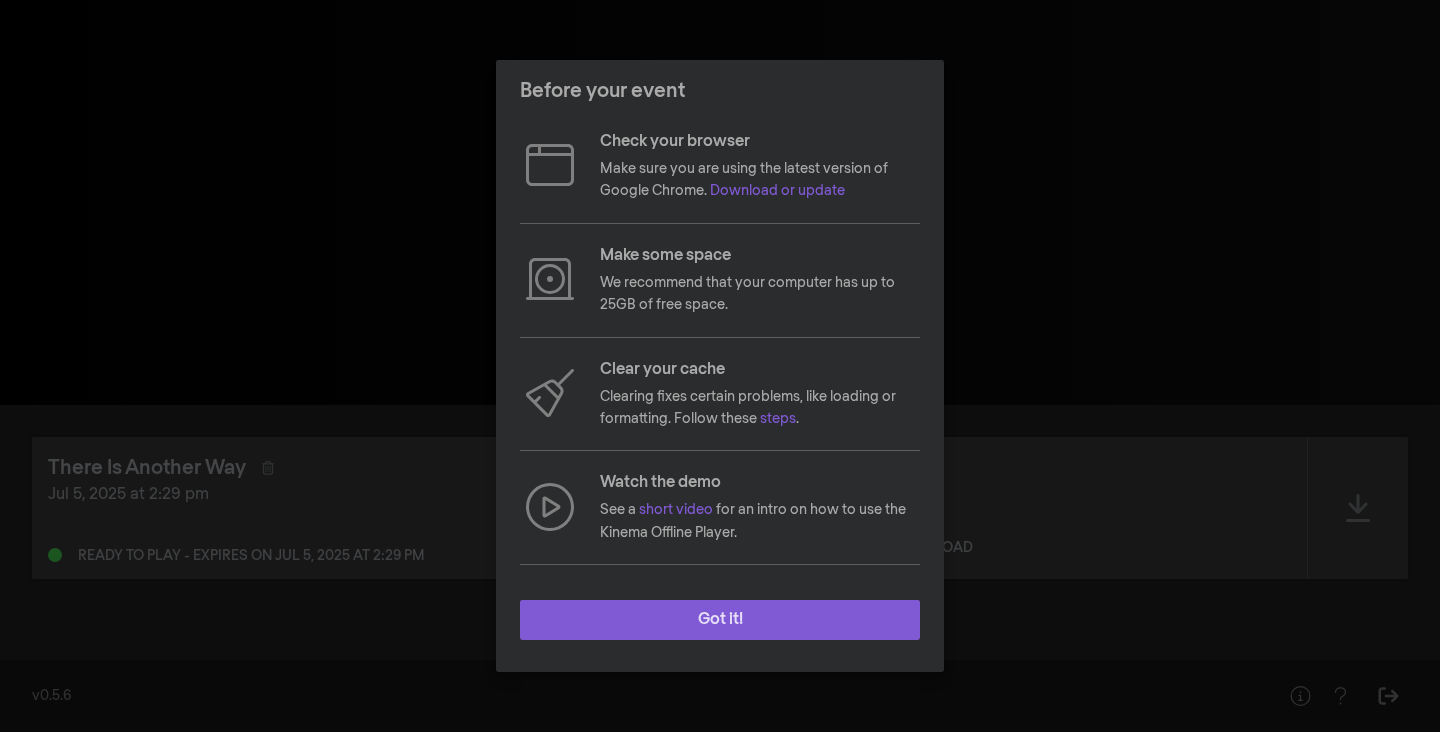 click on "Got it!" at bounding box center (720, 620) 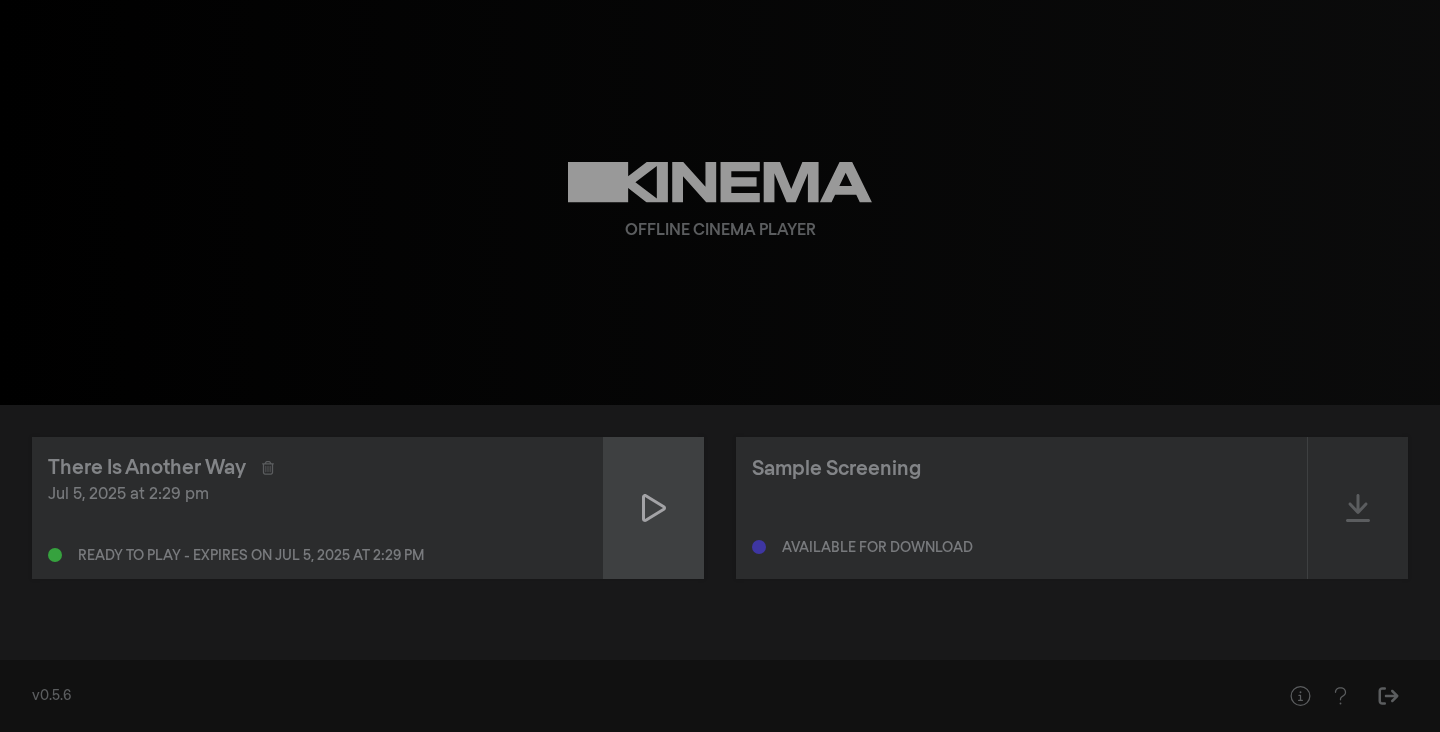 click at bounding box center [654, 508] 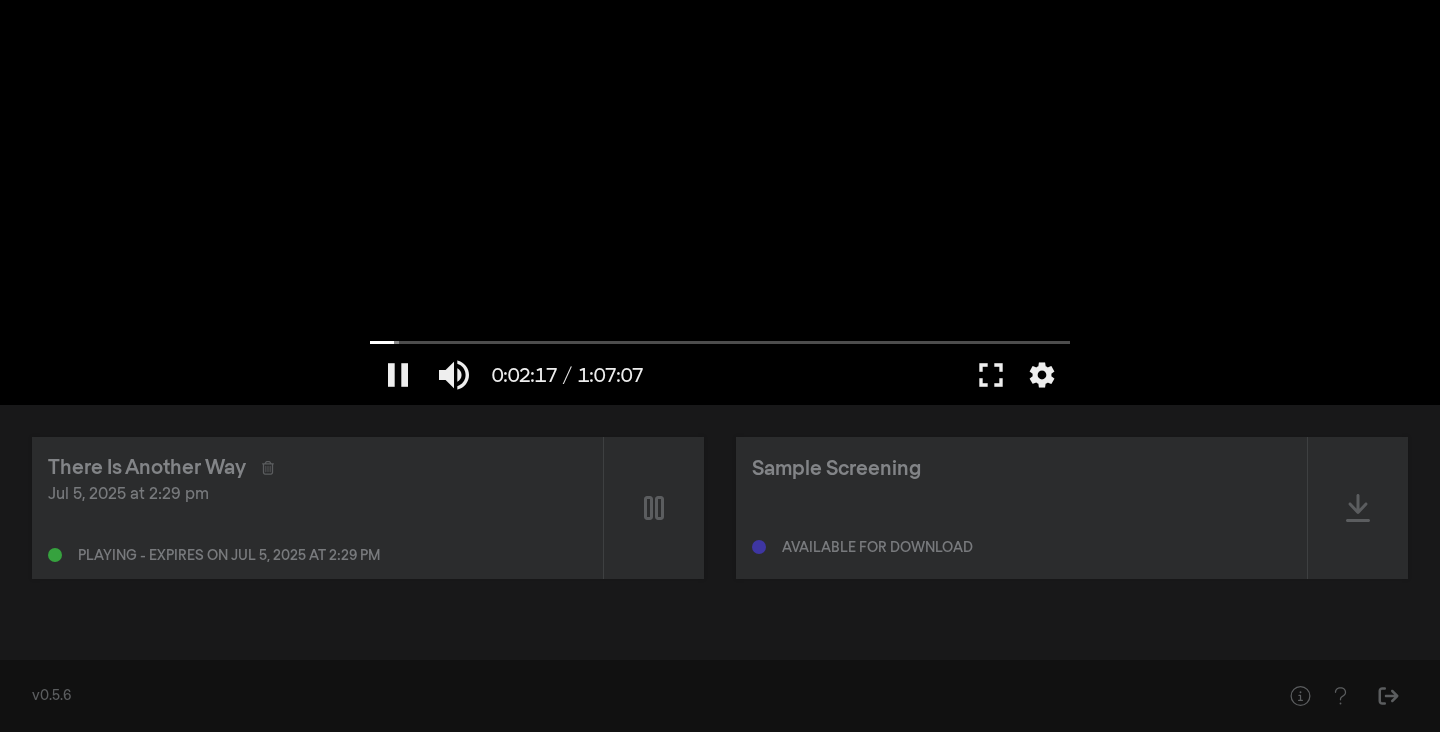 click at bounding box center [720, 202] 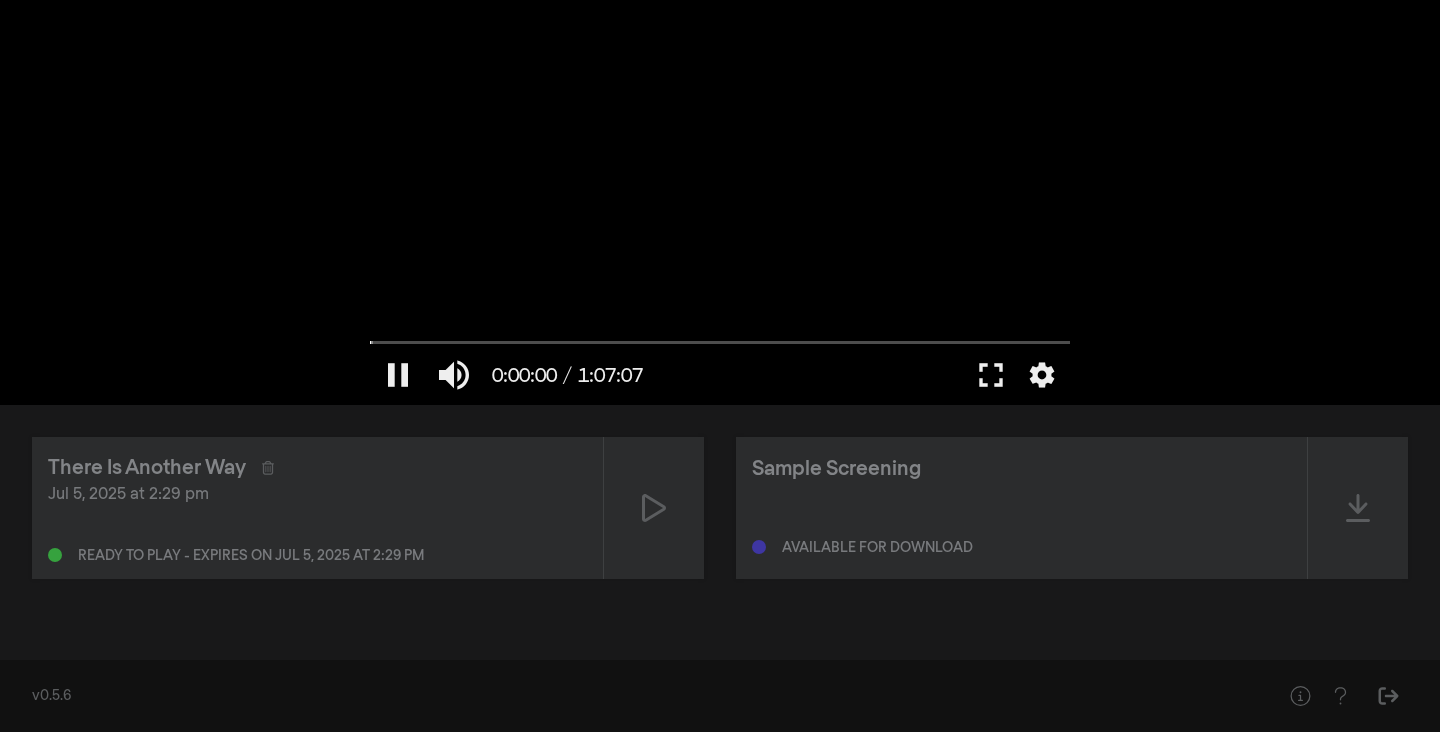 drag, startPoint x: 377, startPoint y: 341, endPoint x: 342, endPoint y: 341, distance: 35 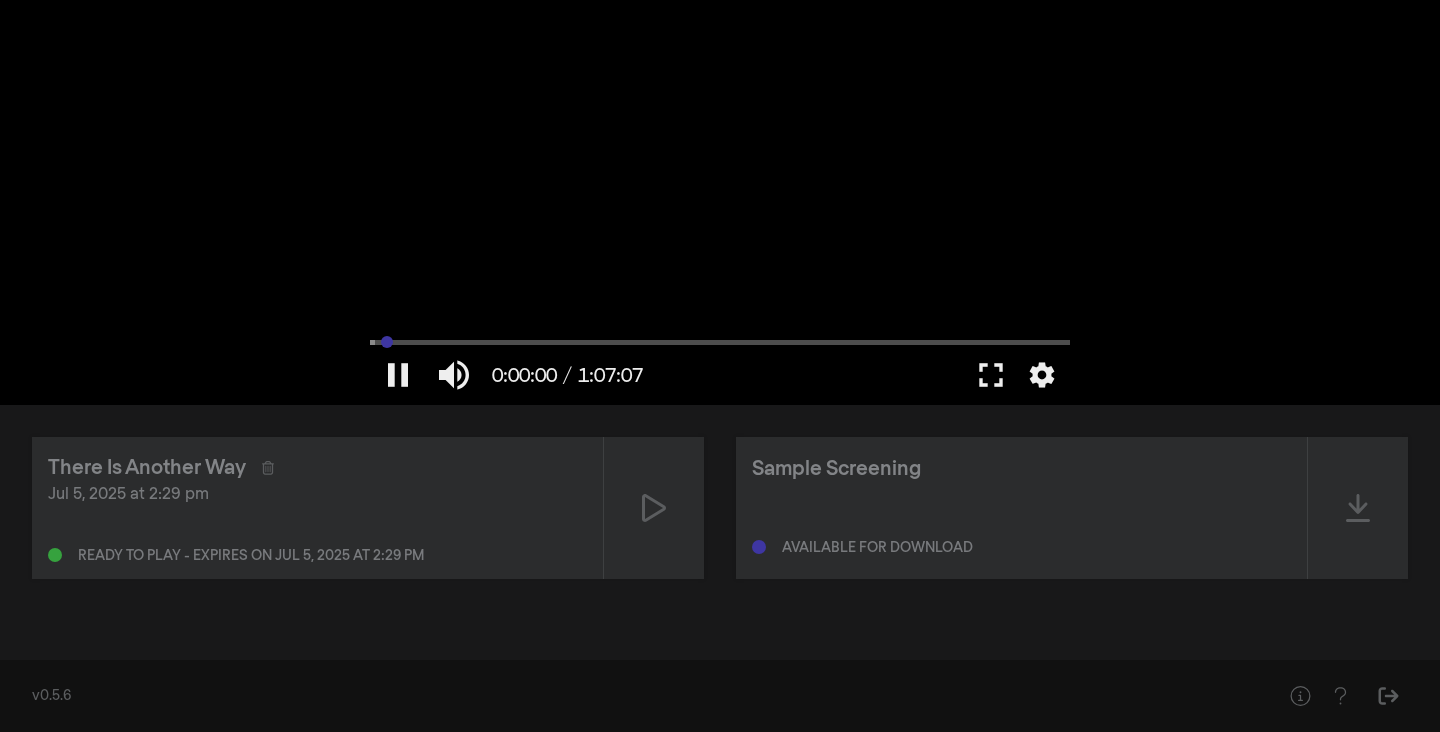 type on "62.2375915924782" 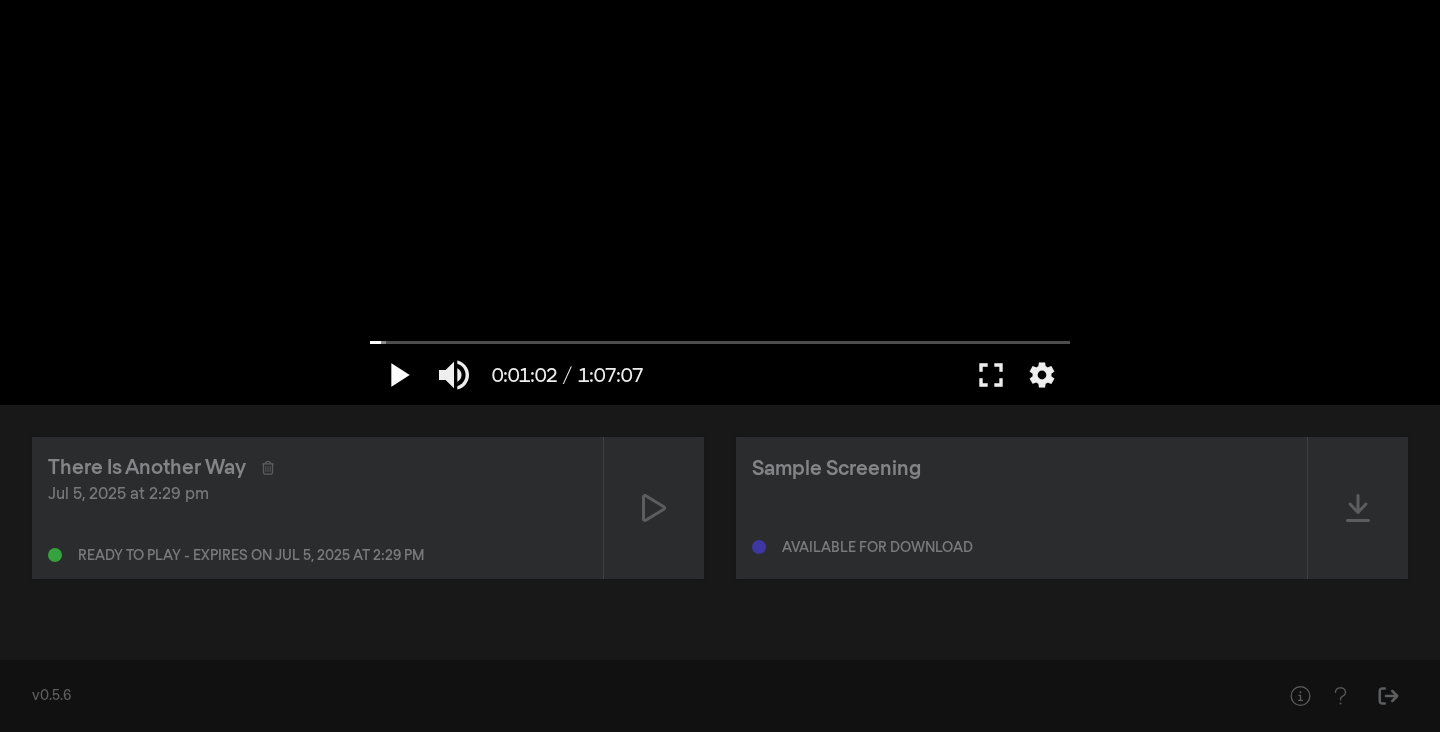 click on "play_arrow" at bounding box center (398, 375) 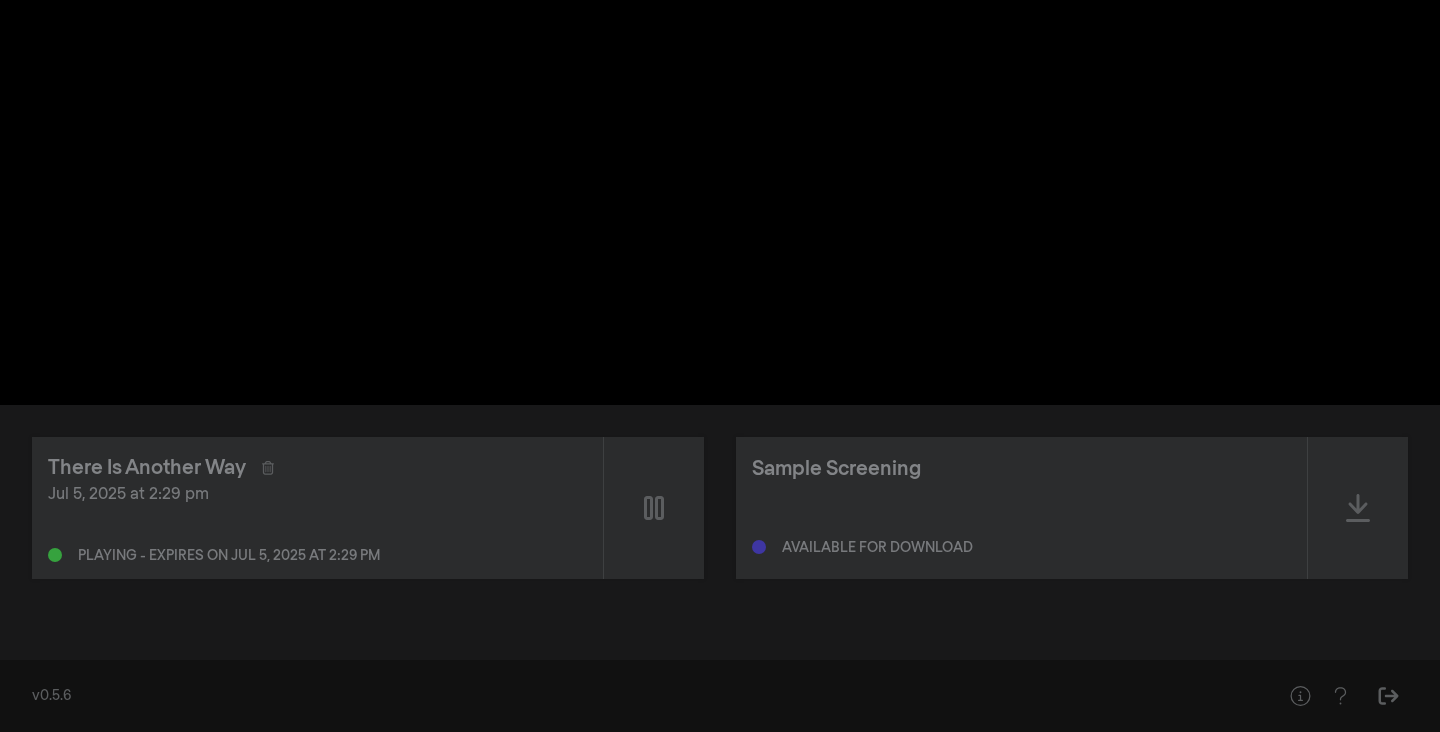 click at bounding box center (55, 555) 